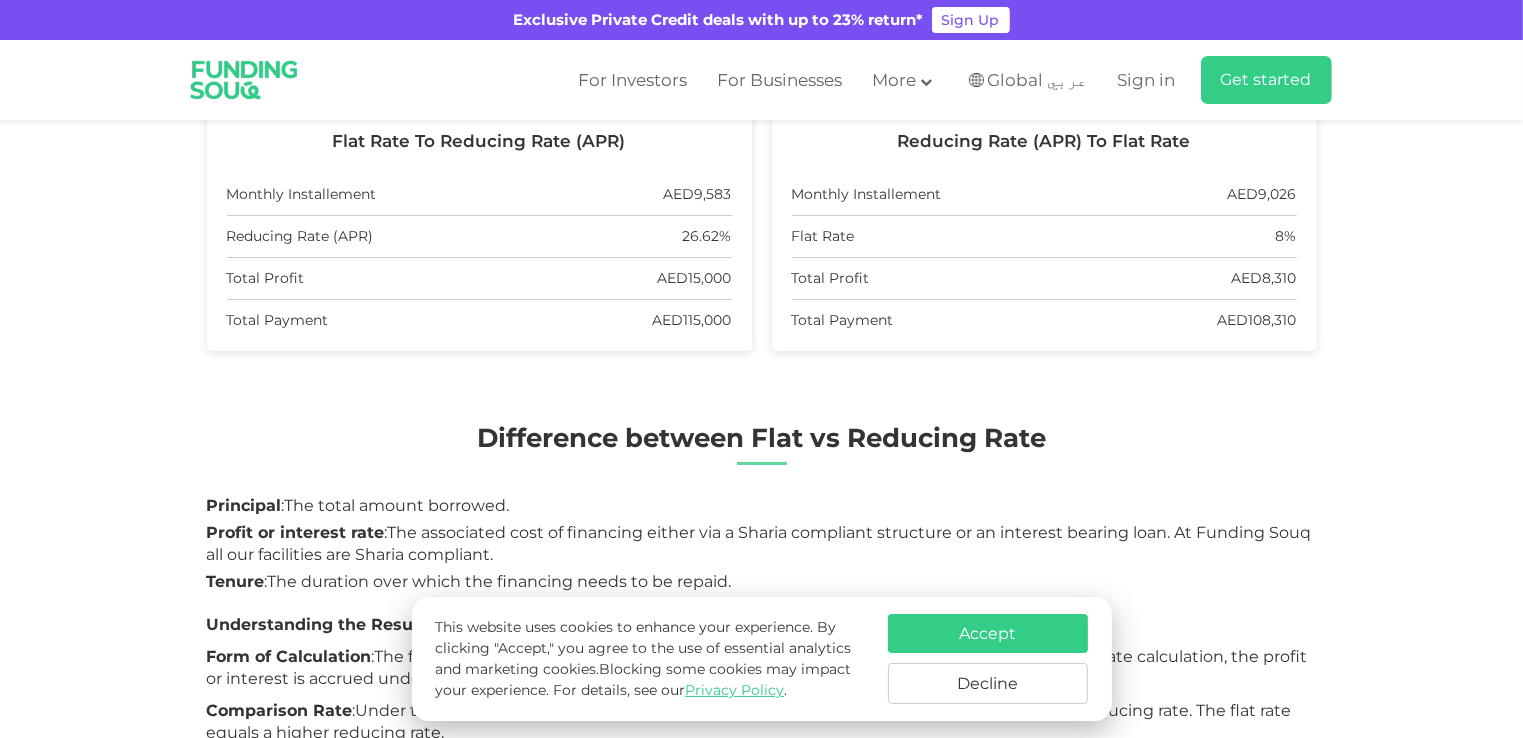 scroll, scrollTop: 700, scrollLeft: 0, axis: vertical 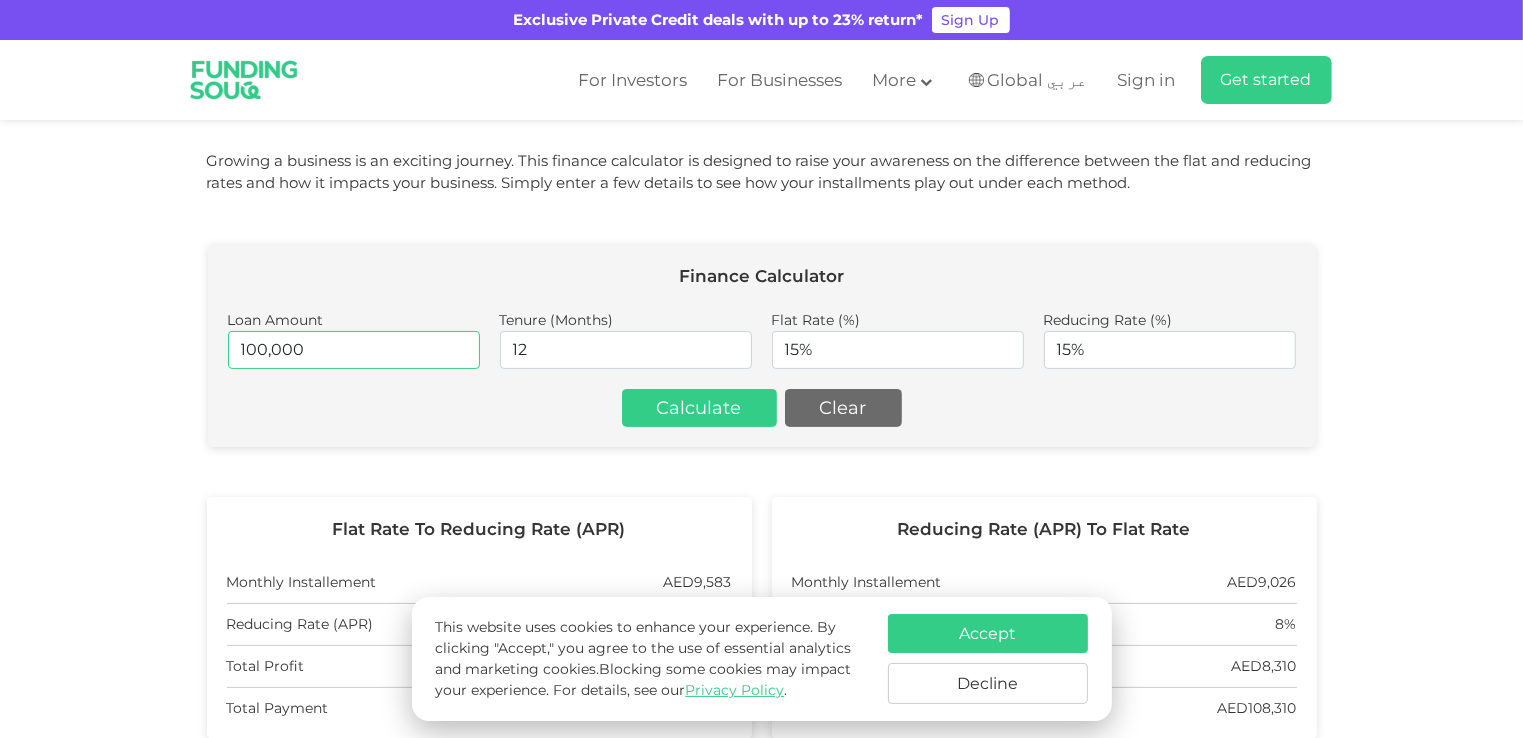 drag, startPoint x: 391, startPoint y: 335, endPoint x: 230, endPoint y: 328, distance: 161.1521 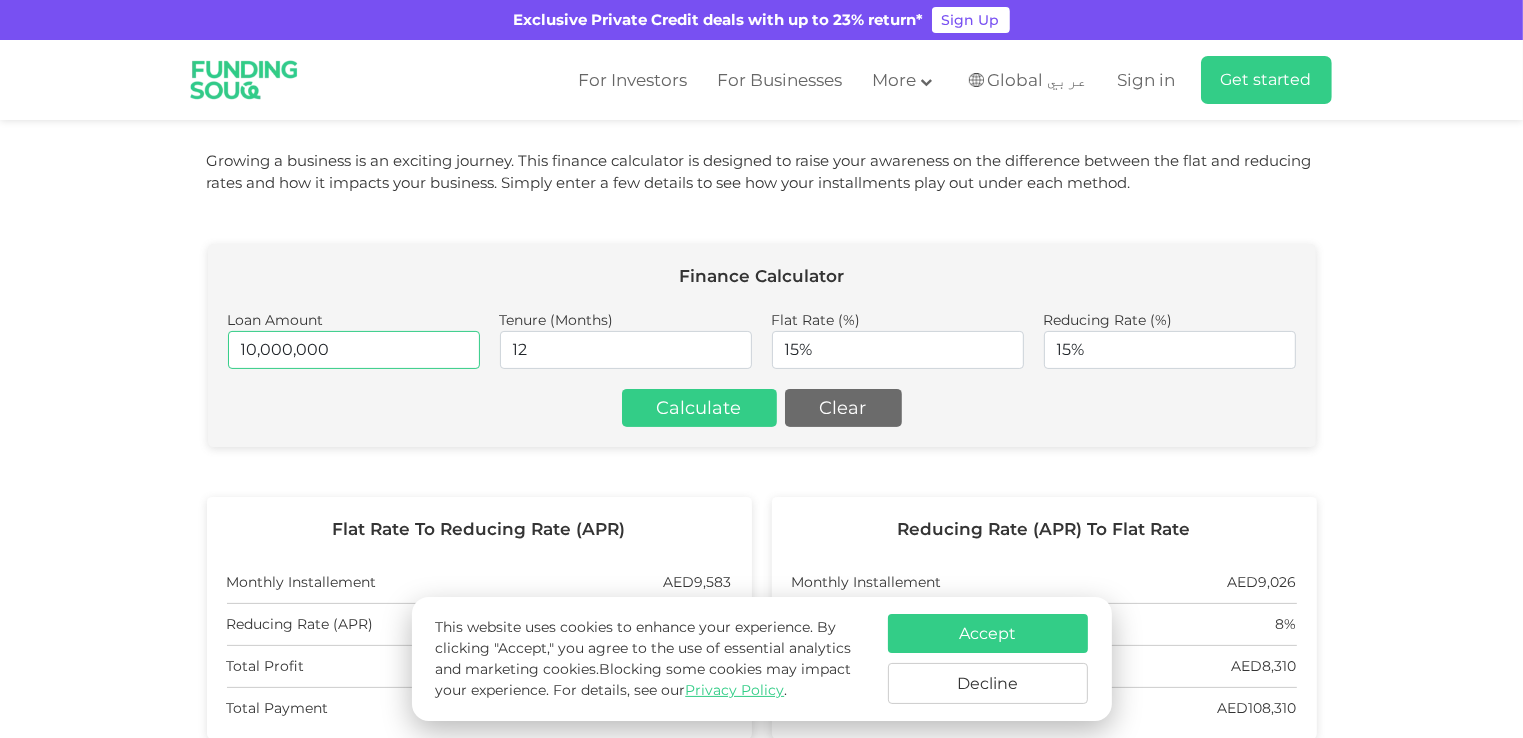 type on "10,000,000" 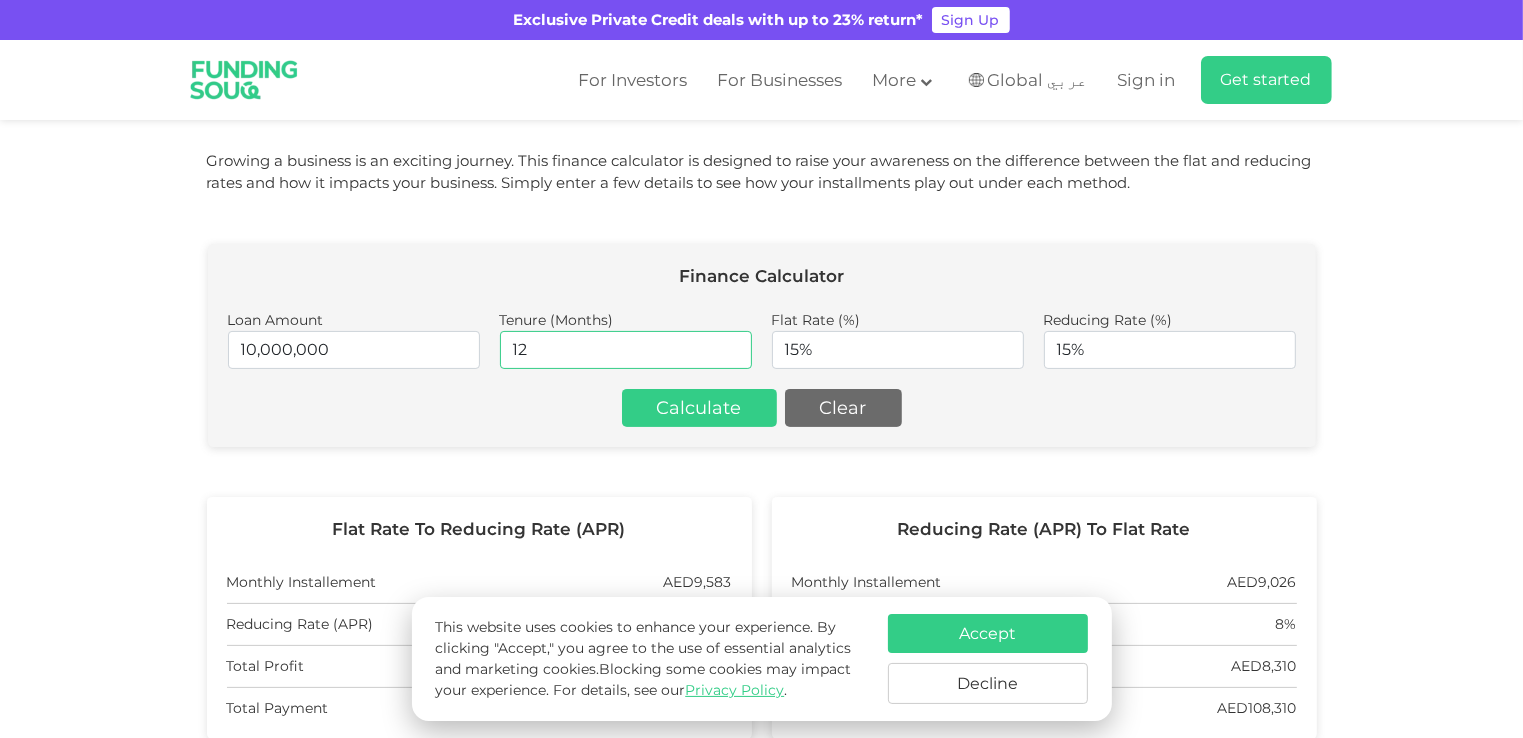 drag, startPoint x: 596, startPoint y: 347, endPoint x: 417, endPoint y: 317, distance: 181.49655 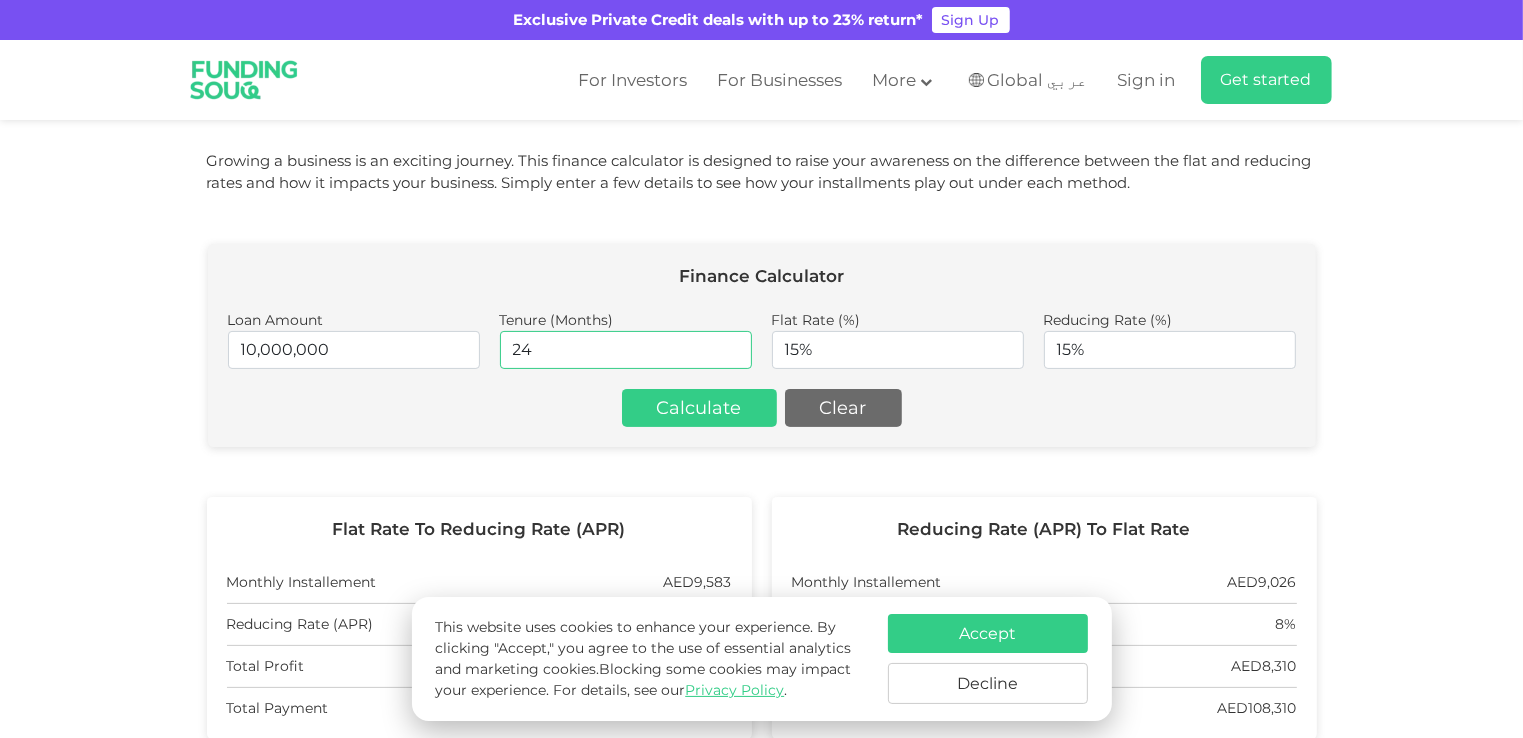 type on "24" 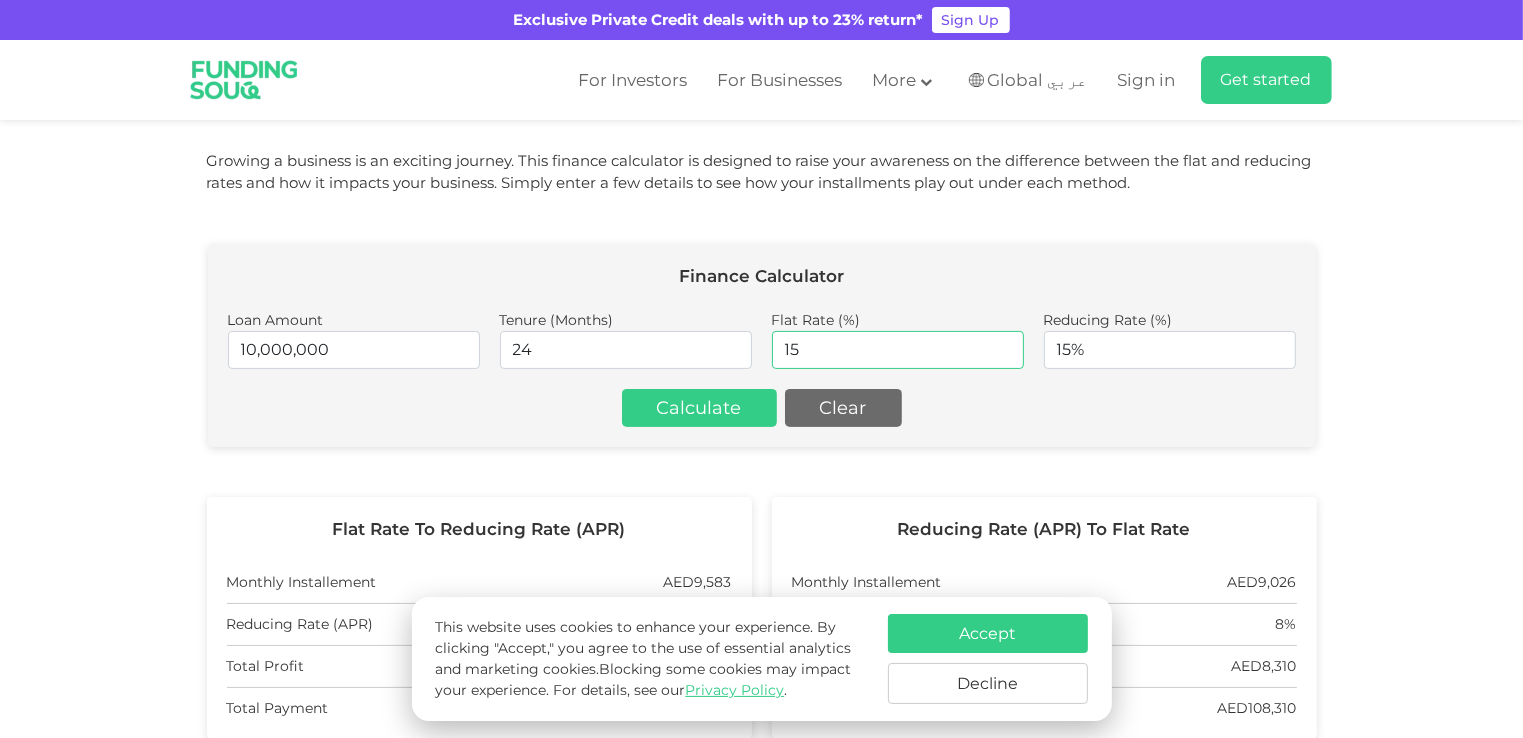 drag, startPoint x: 815, startPoint y: 347, endPoint x: 696, endPoint y: 328, distance: 120.50726 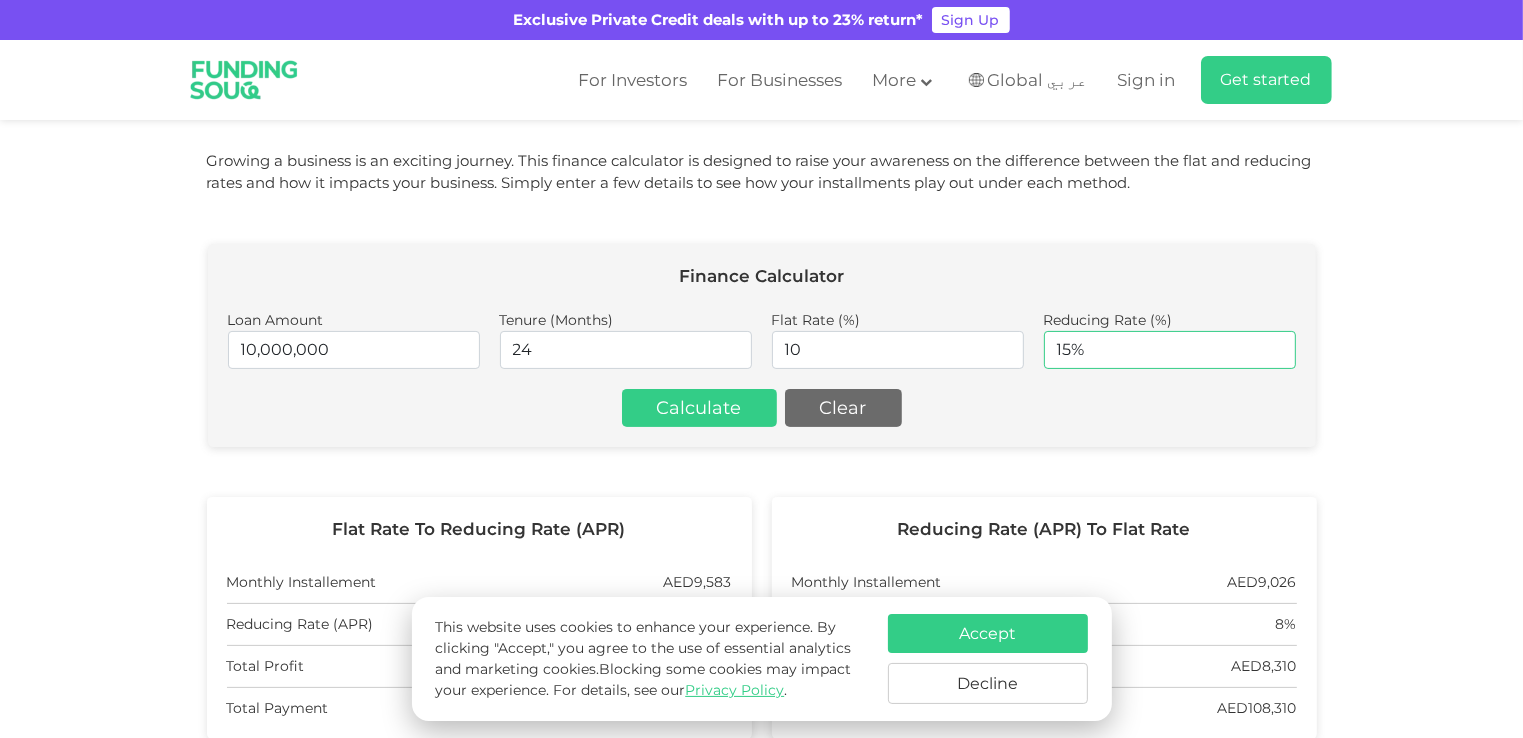 type on "10%" 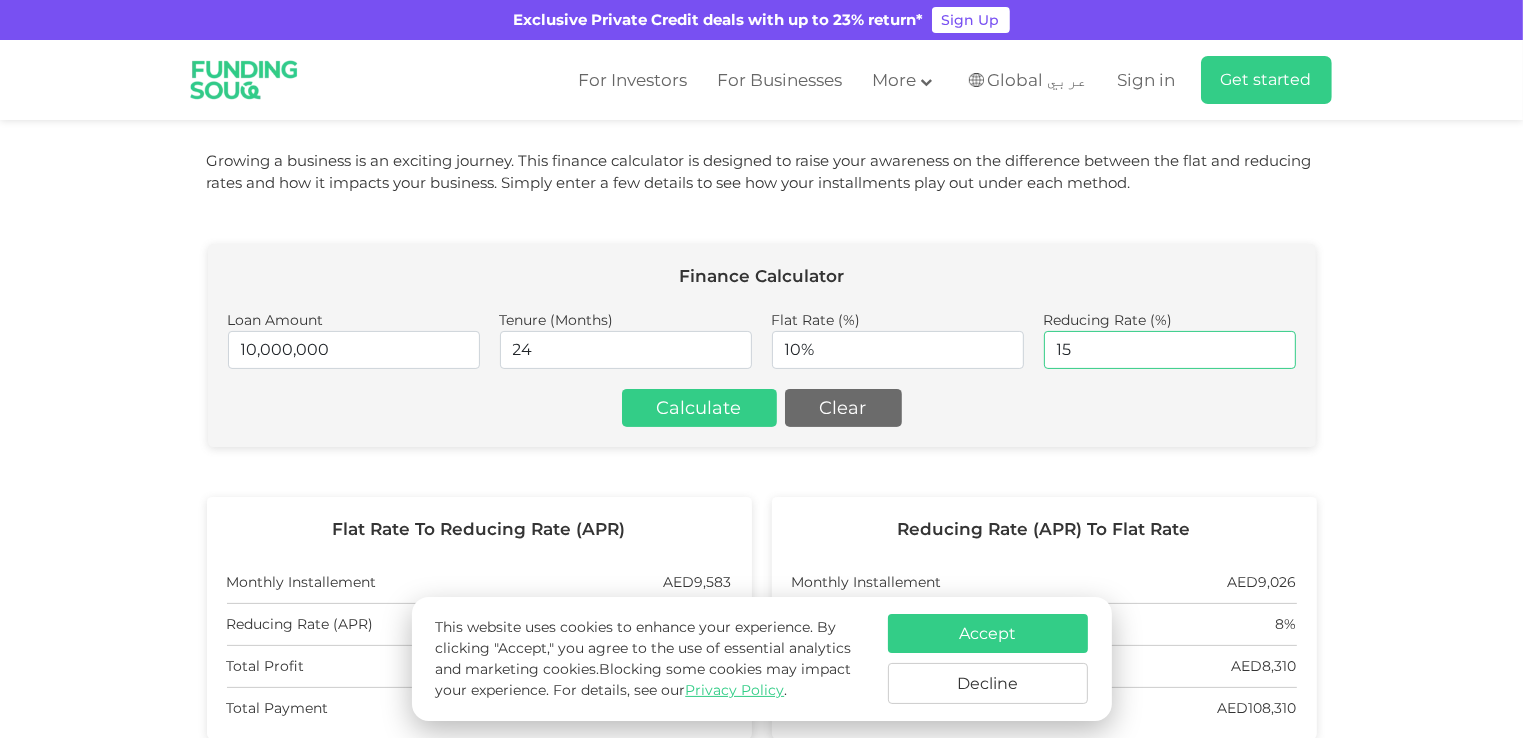 drag, startPoint x: 1041, startPoint y: 350, endPoint x: 1005, endPoint y: 345, distance: 36.345562 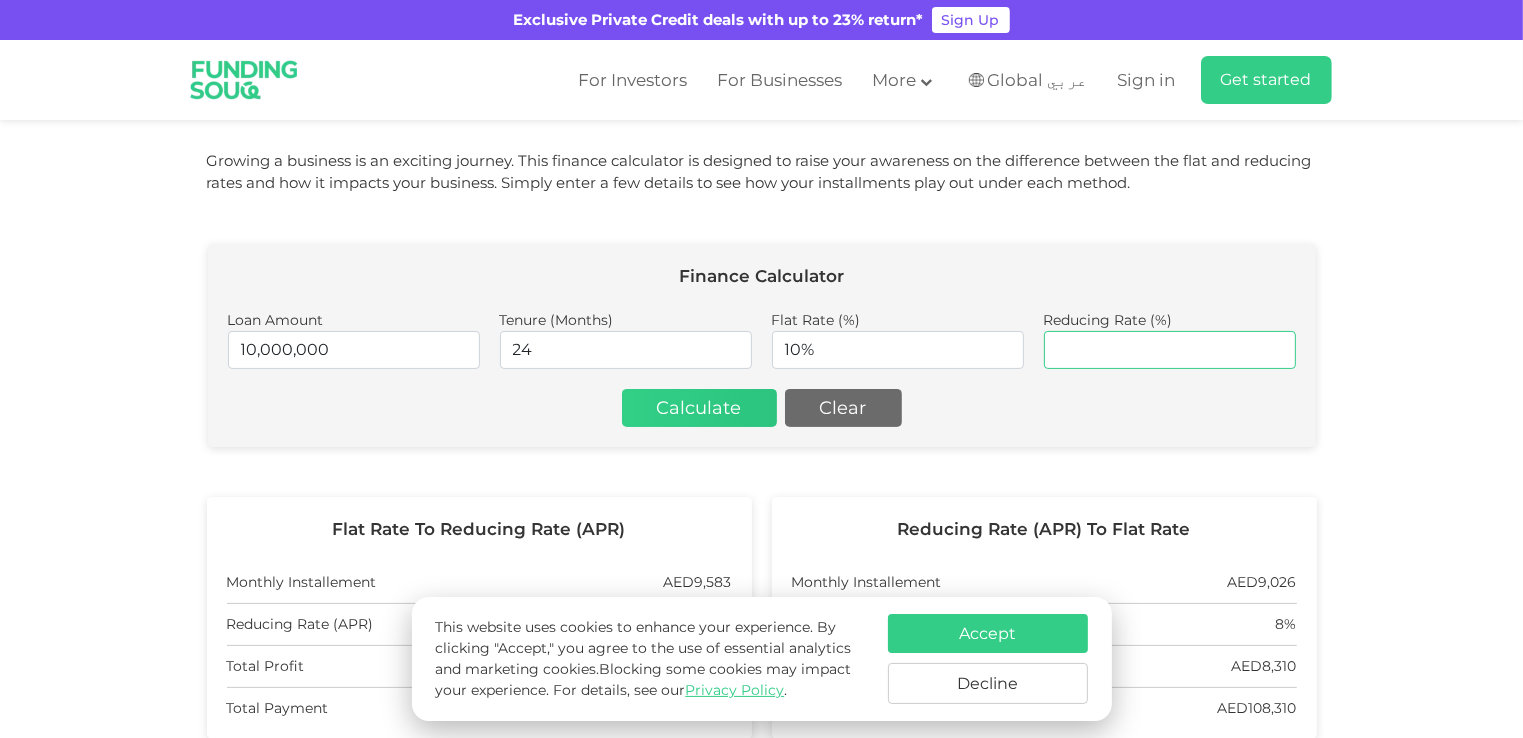 type 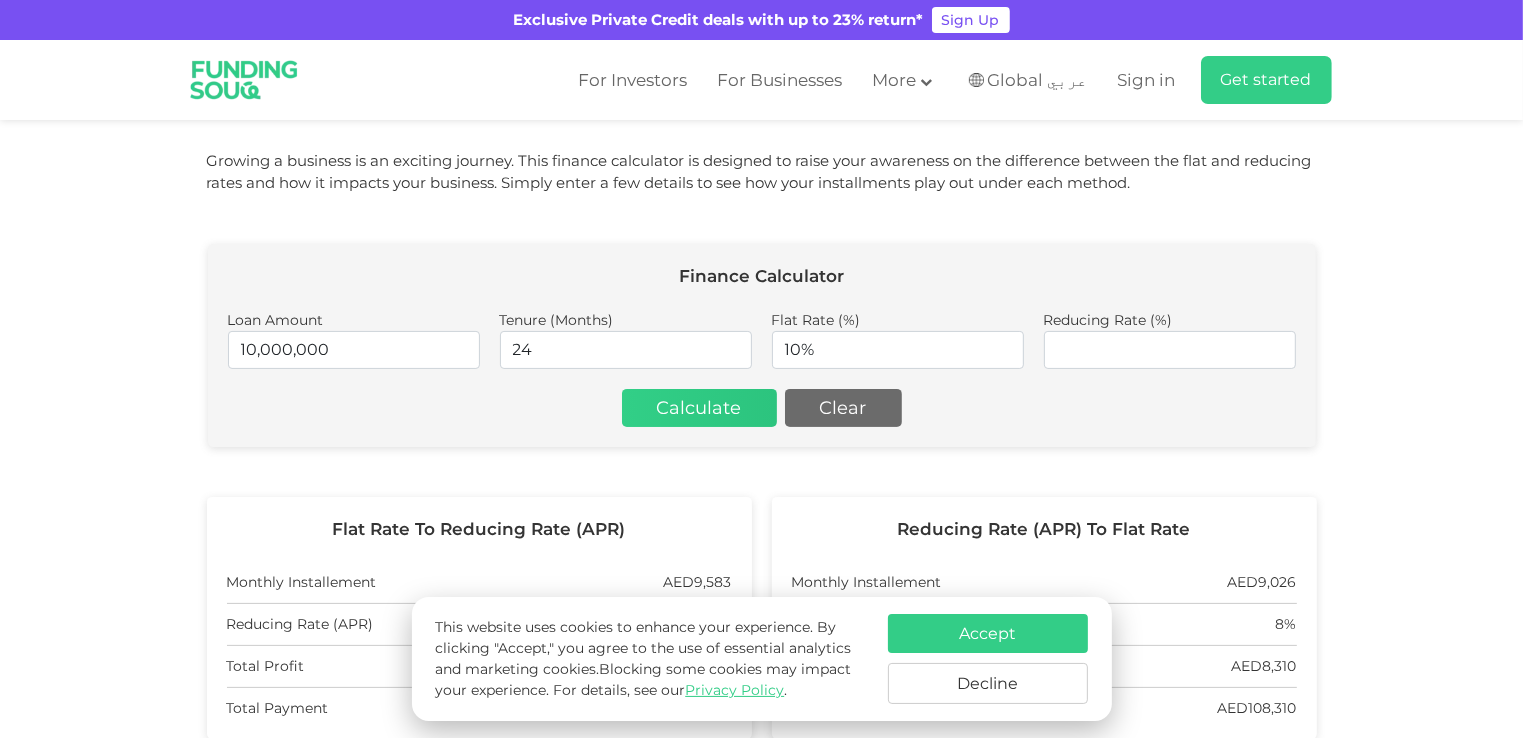 click on "Calculate" at bounding box center [699, 408] 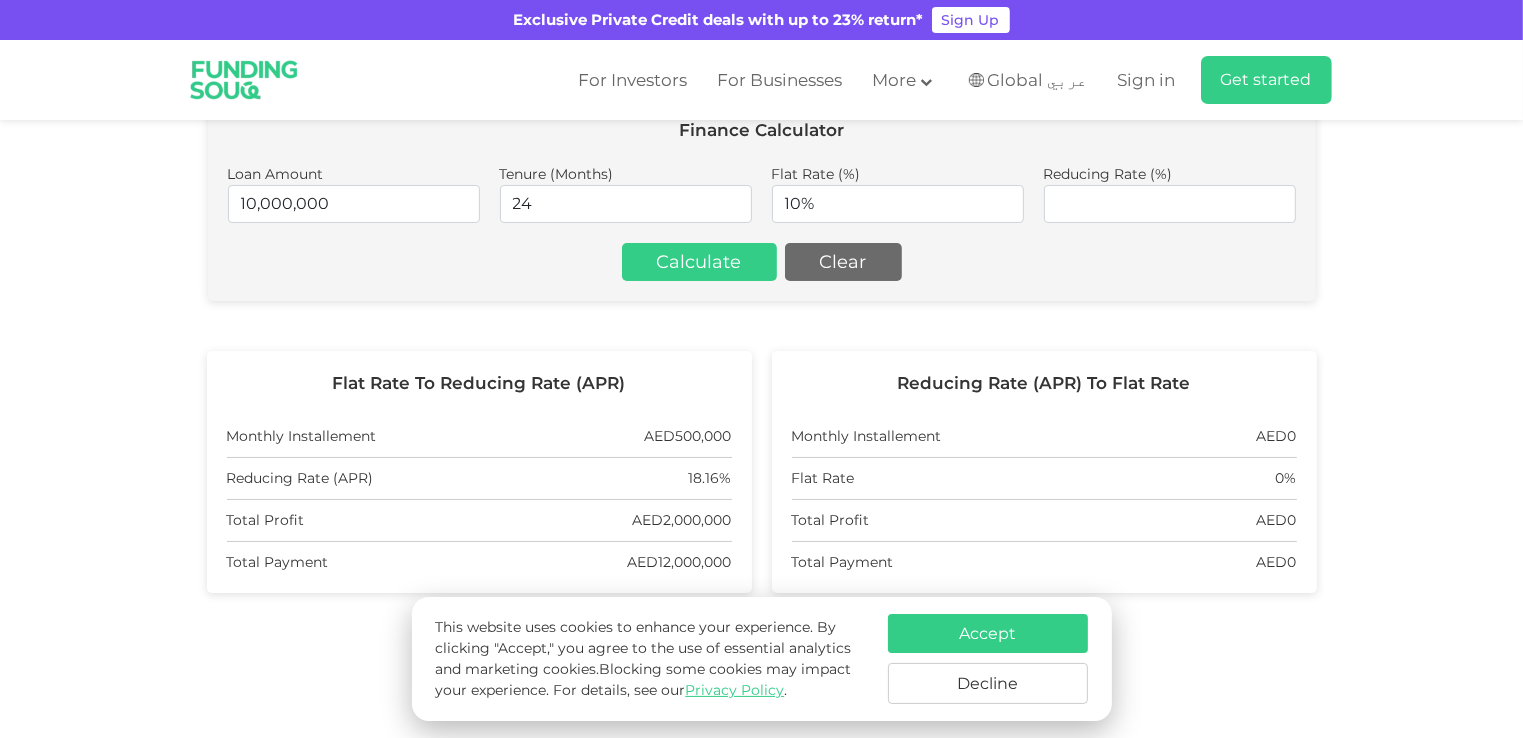 scroll, scrollTop: 400, scrollLeft: 0, axis: vertical 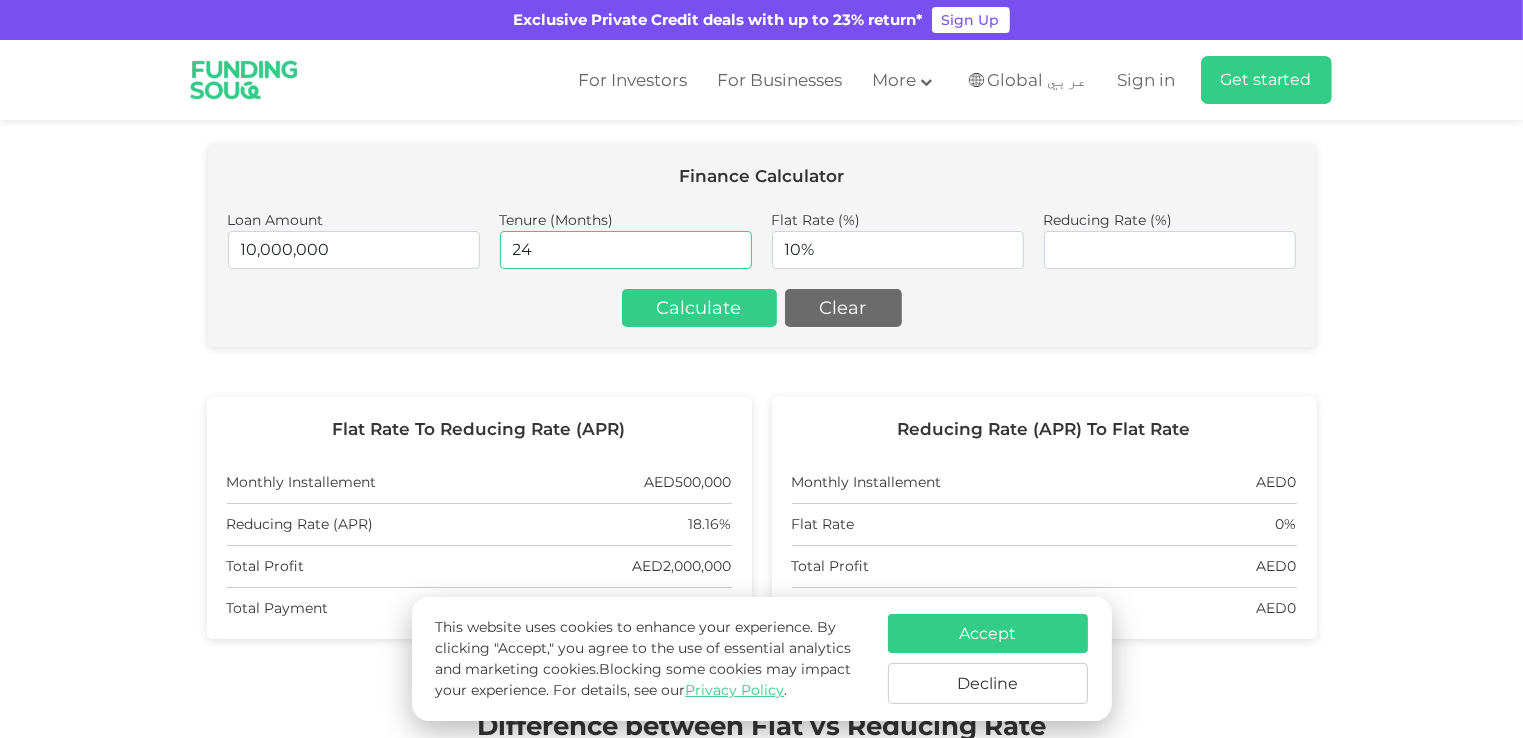 drag, startPoint x: 572, startPoint y: 246, endPoint x: 543, endPoint y: 247, distance: 29.017237 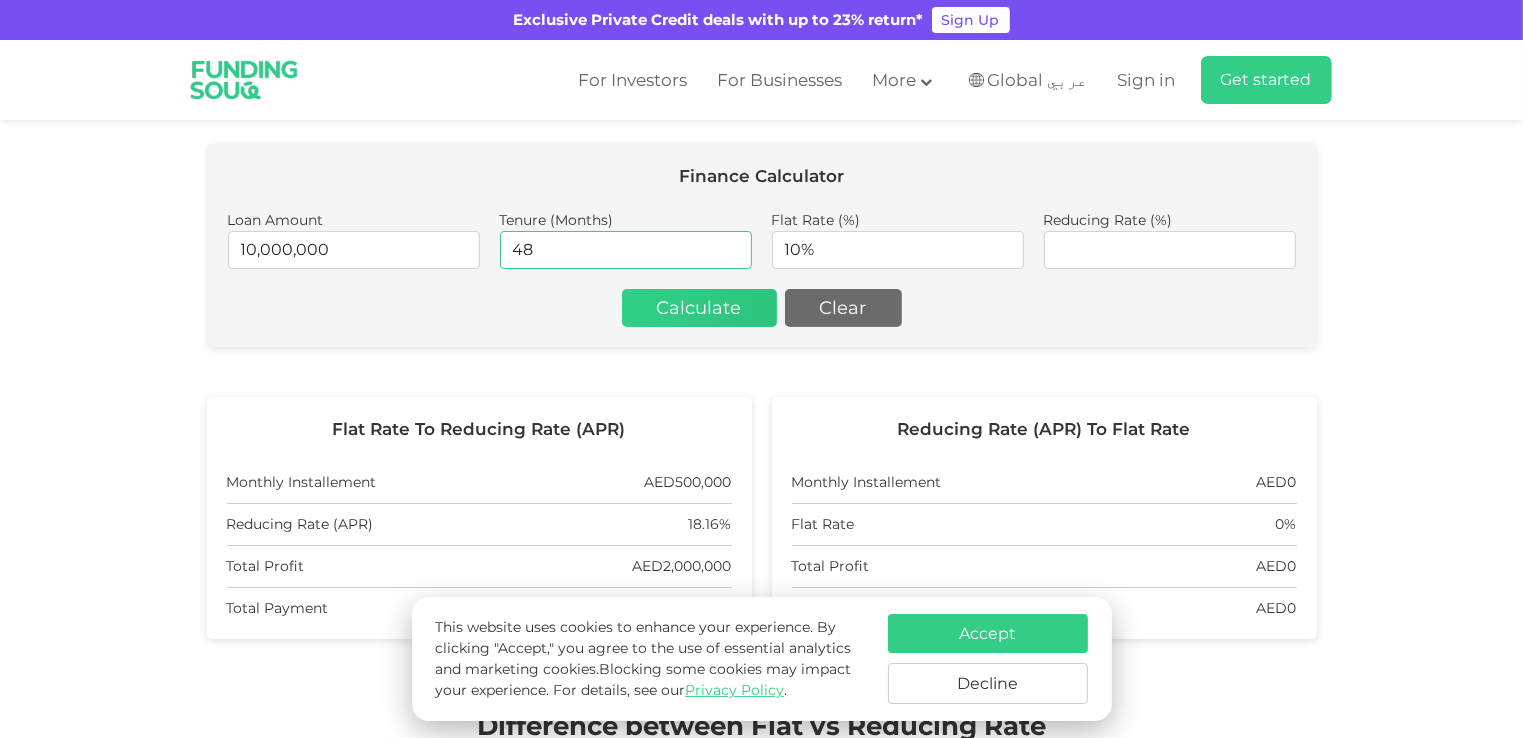 type on "48" 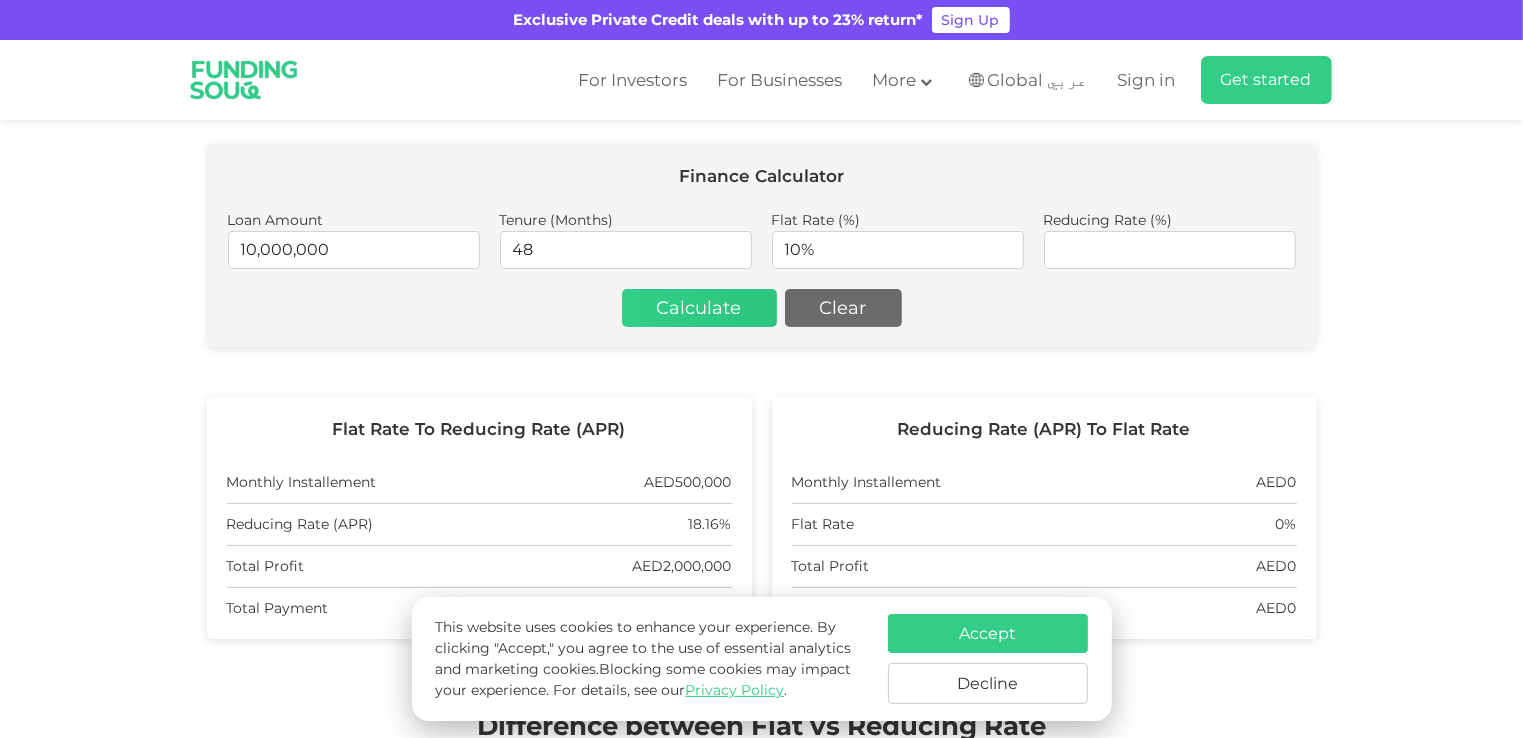 click on "Calculate" at bounding box center [699, 308] 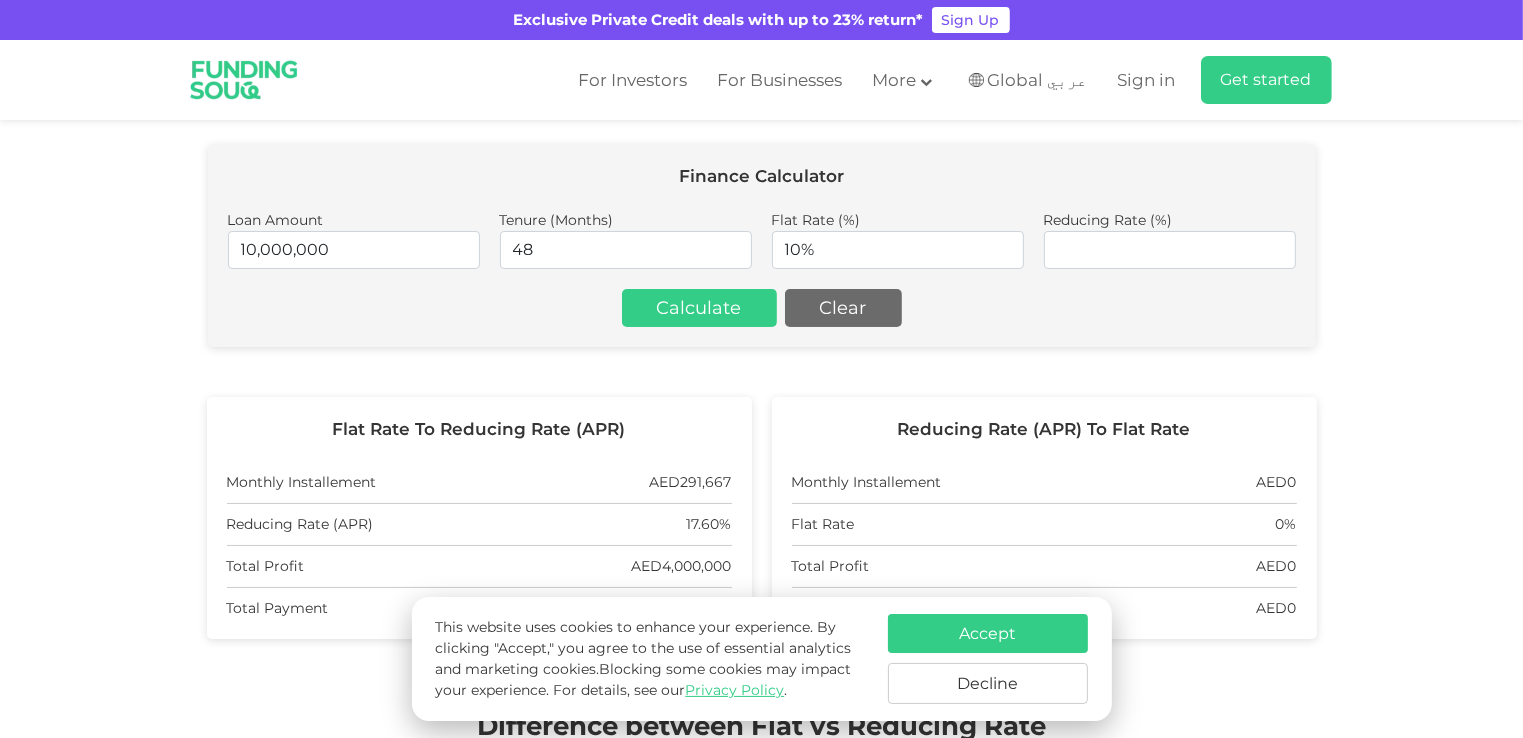 click on "Decline" at bounding box center (988, 683) 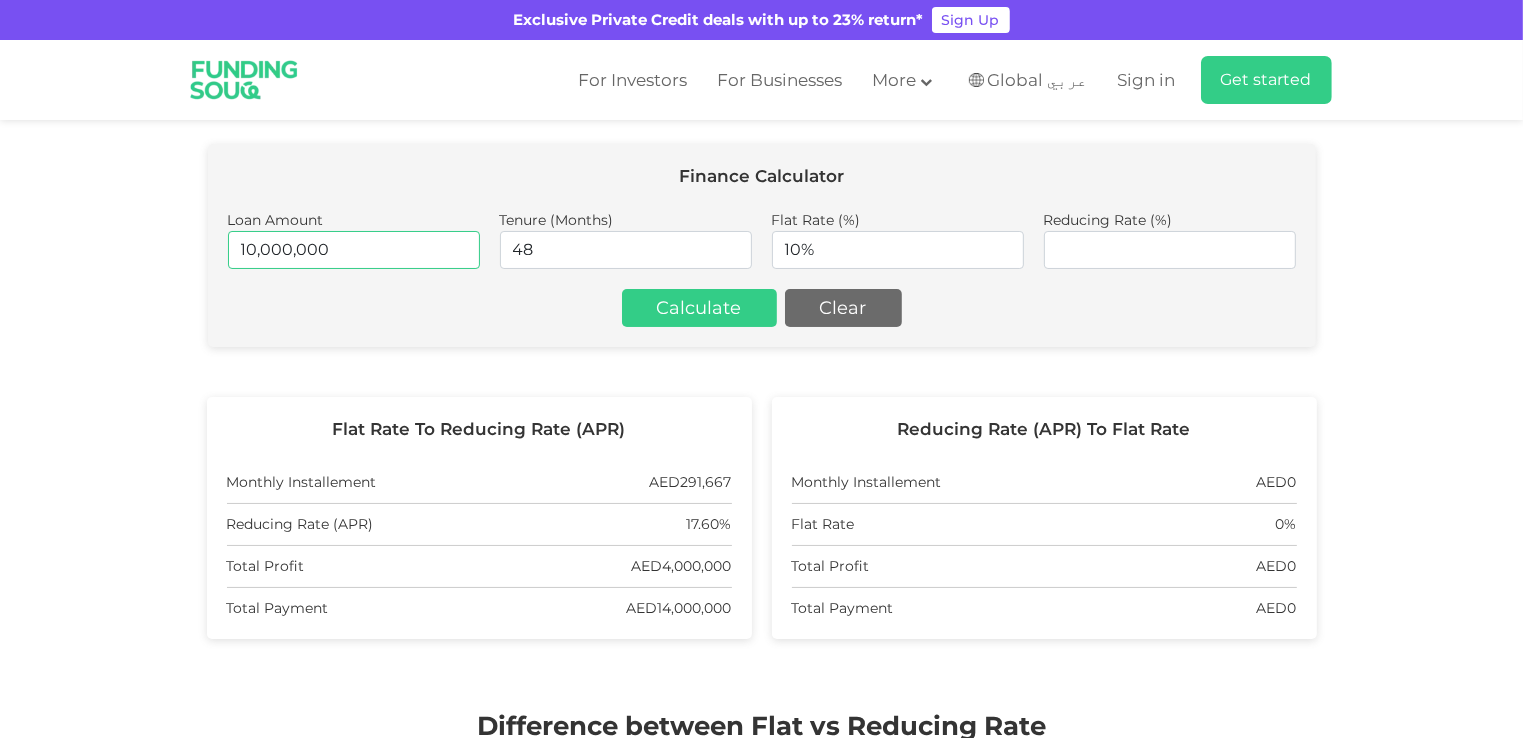 click on "10,000,000" at bounding box center [354, 250] 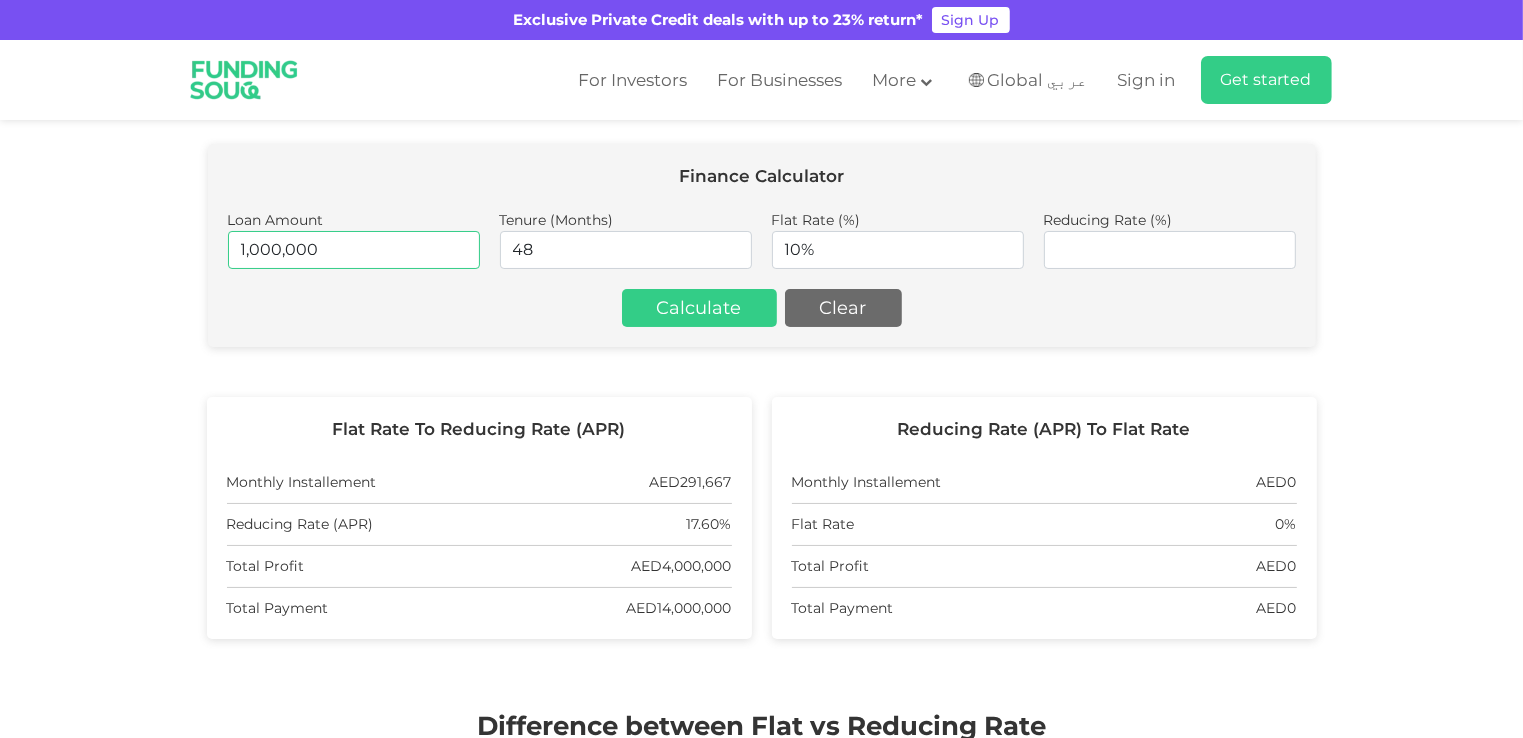 type on "1,000,000" 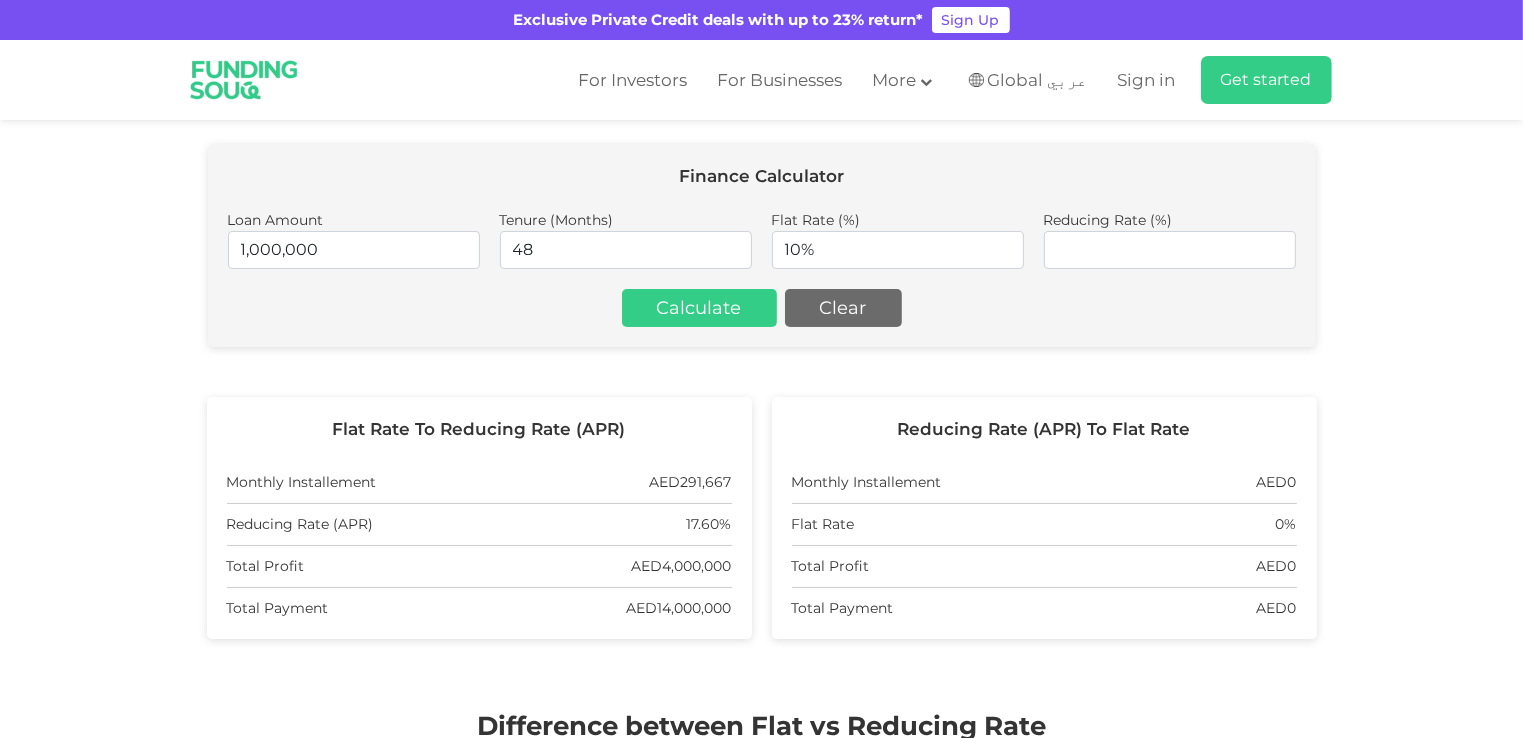 click on "Finance Calculator
Loan Amount
1,000,000
Tenure (Months)
48
Flat Rate (%)
10%
Reducing Rate (%)
Calculate
Clear
Flat Rate to Reducing Rate (APR)
Monthly Installement
AED  291,667
Reducing Rate (APR)
17.60%
Total Profit
AED  4,000,000
AED  AED  0" at bounding box center [761, 426] 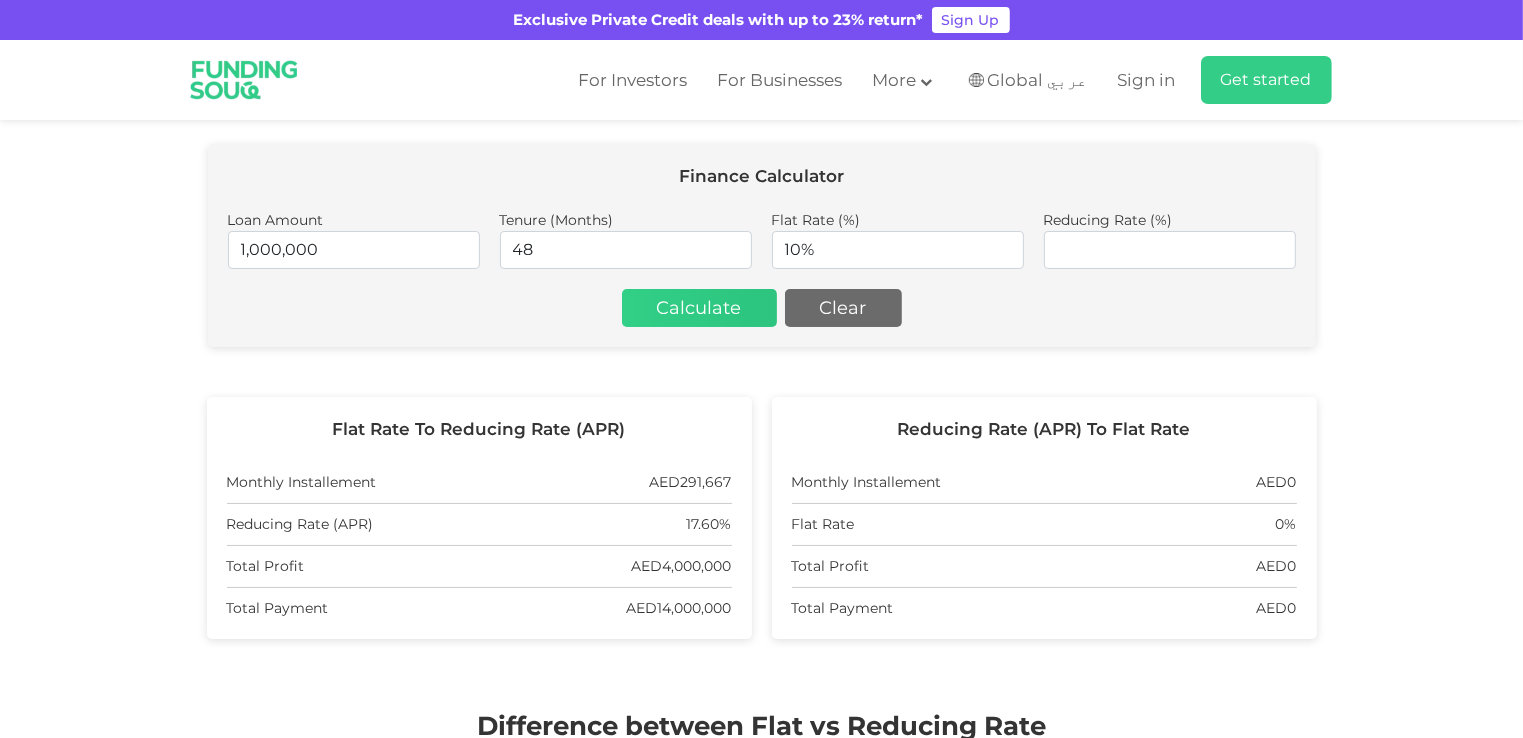click on "Calculate" at bounding box center [699, 308] 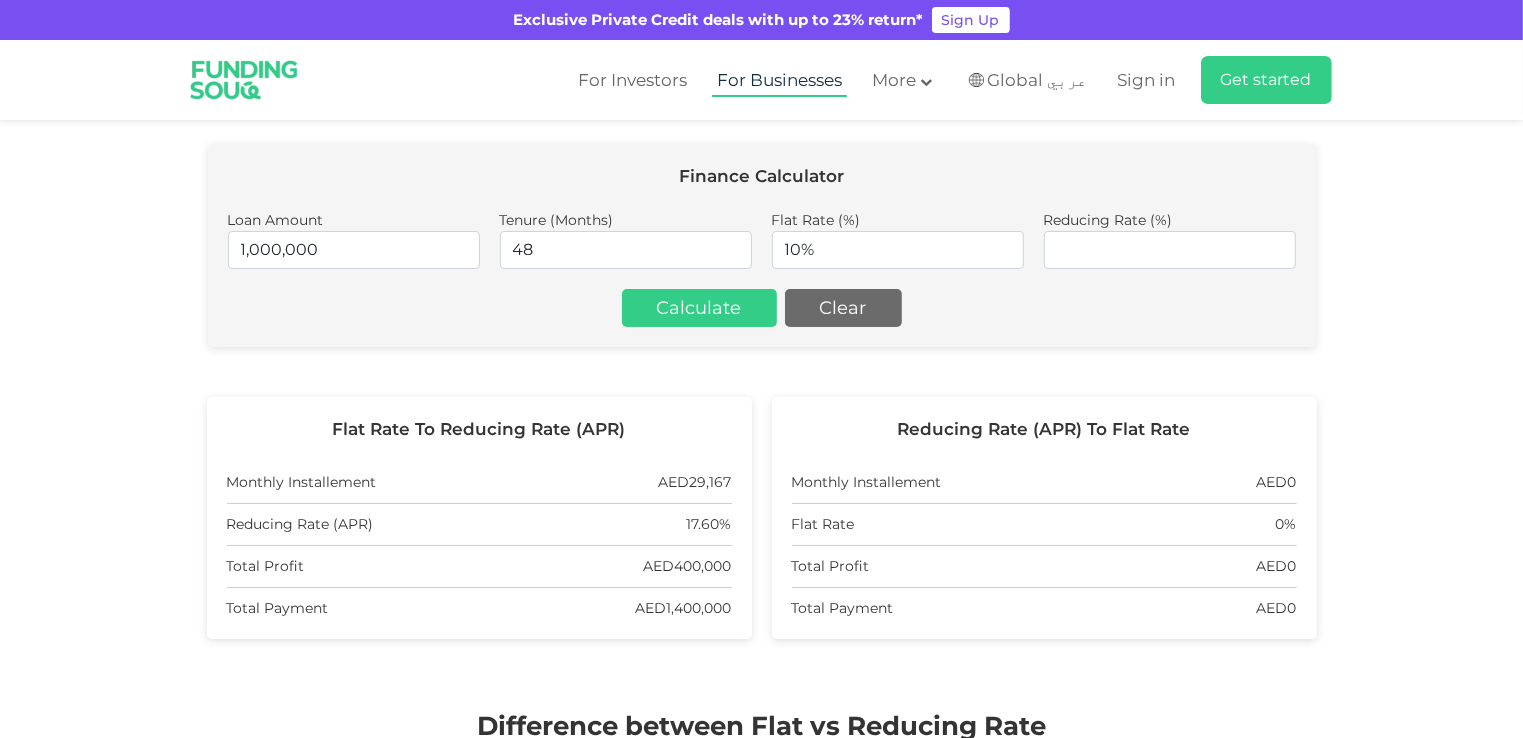 click on "For Businesses" at bounding box center [779, 80] 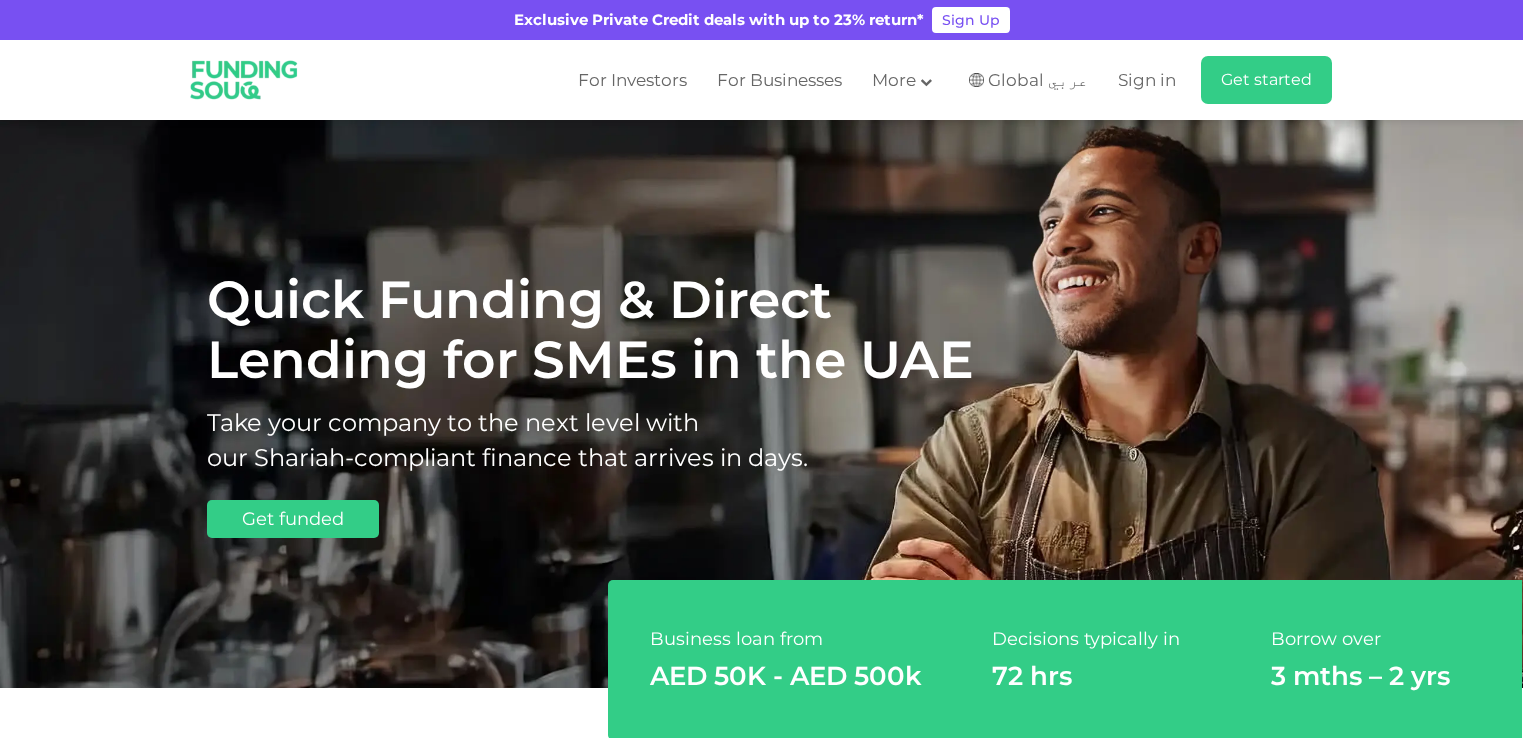 scroll, scrollTop: 0, scrollLeft: 0, axis: both 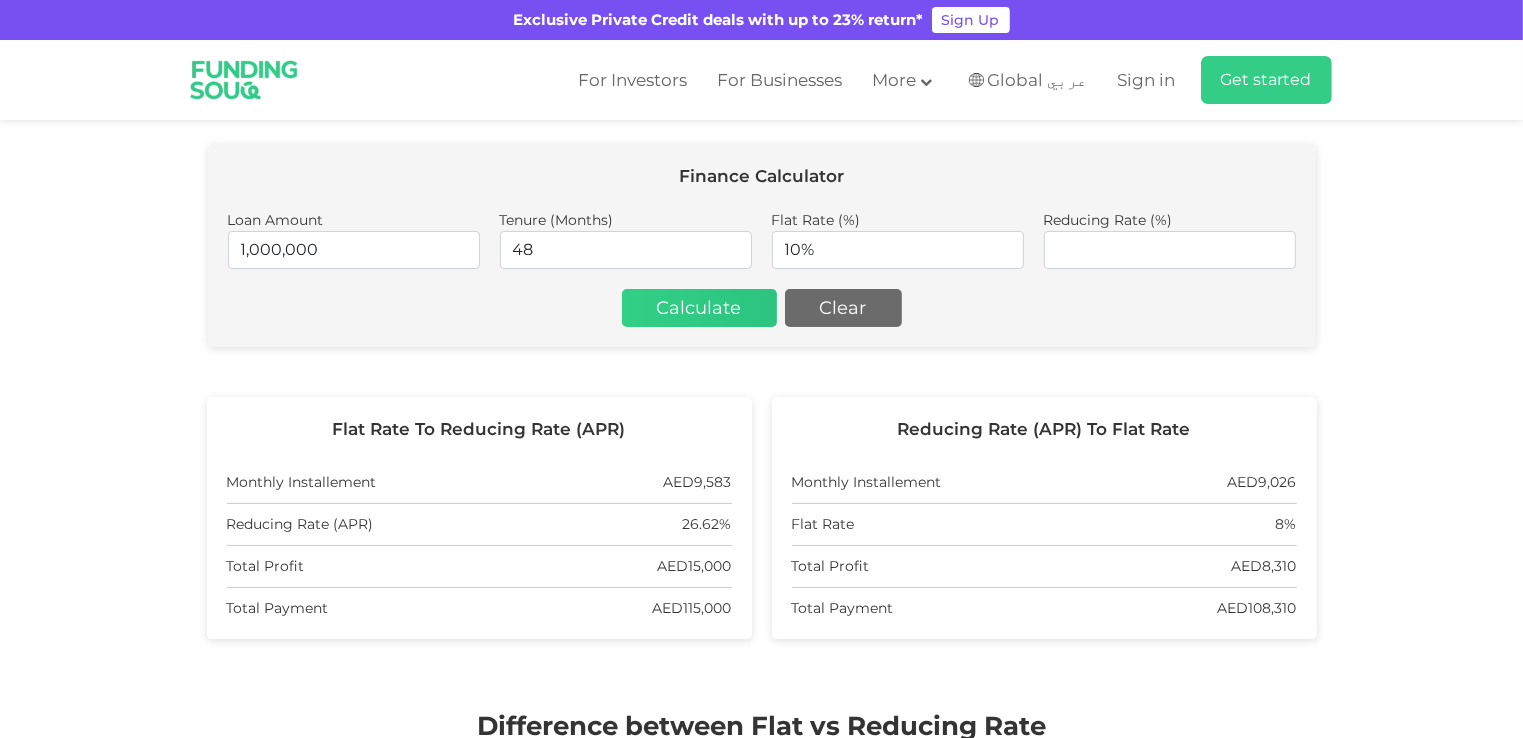 click on "Calculate" at bounding box center (699, 308) 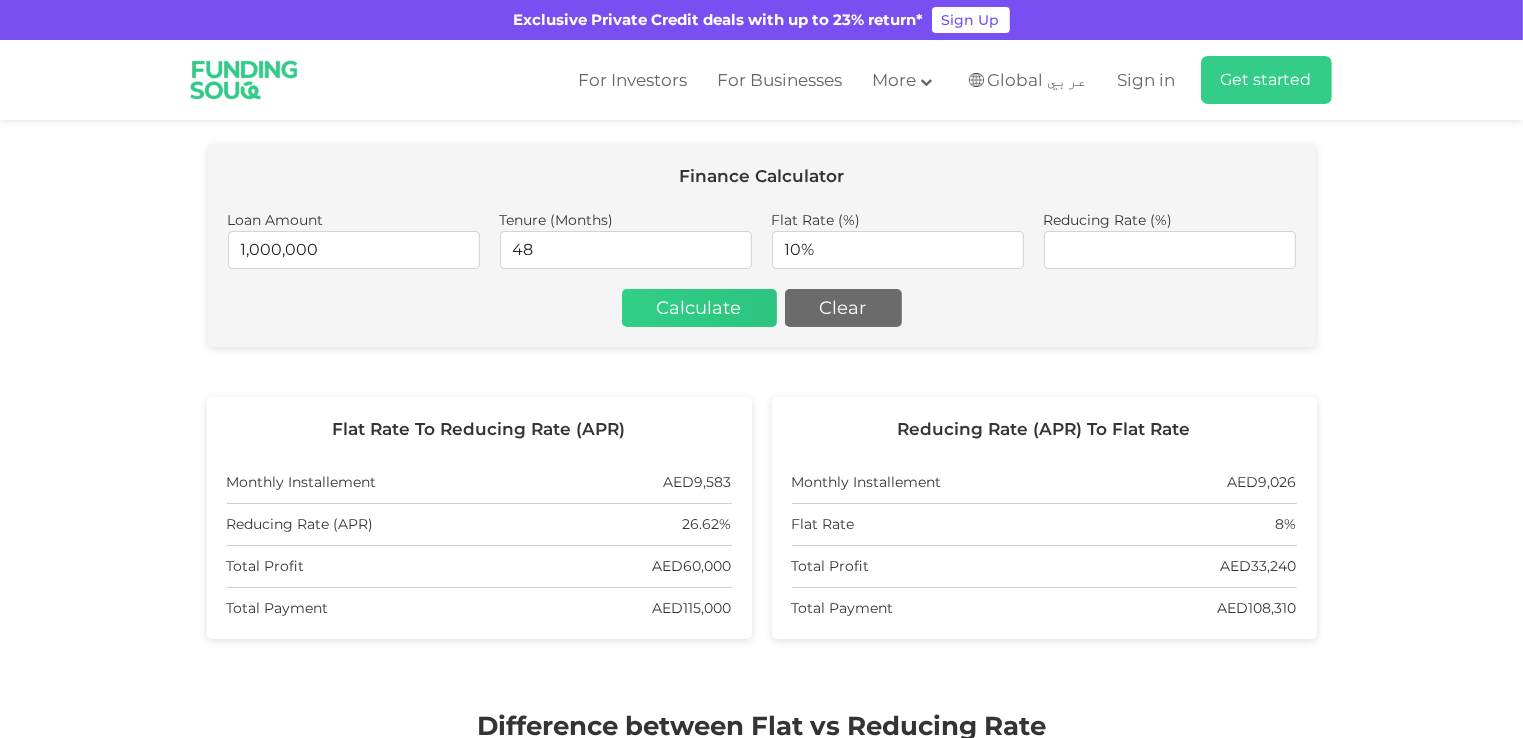click on "Calculate" at bounding box center (699, 308) 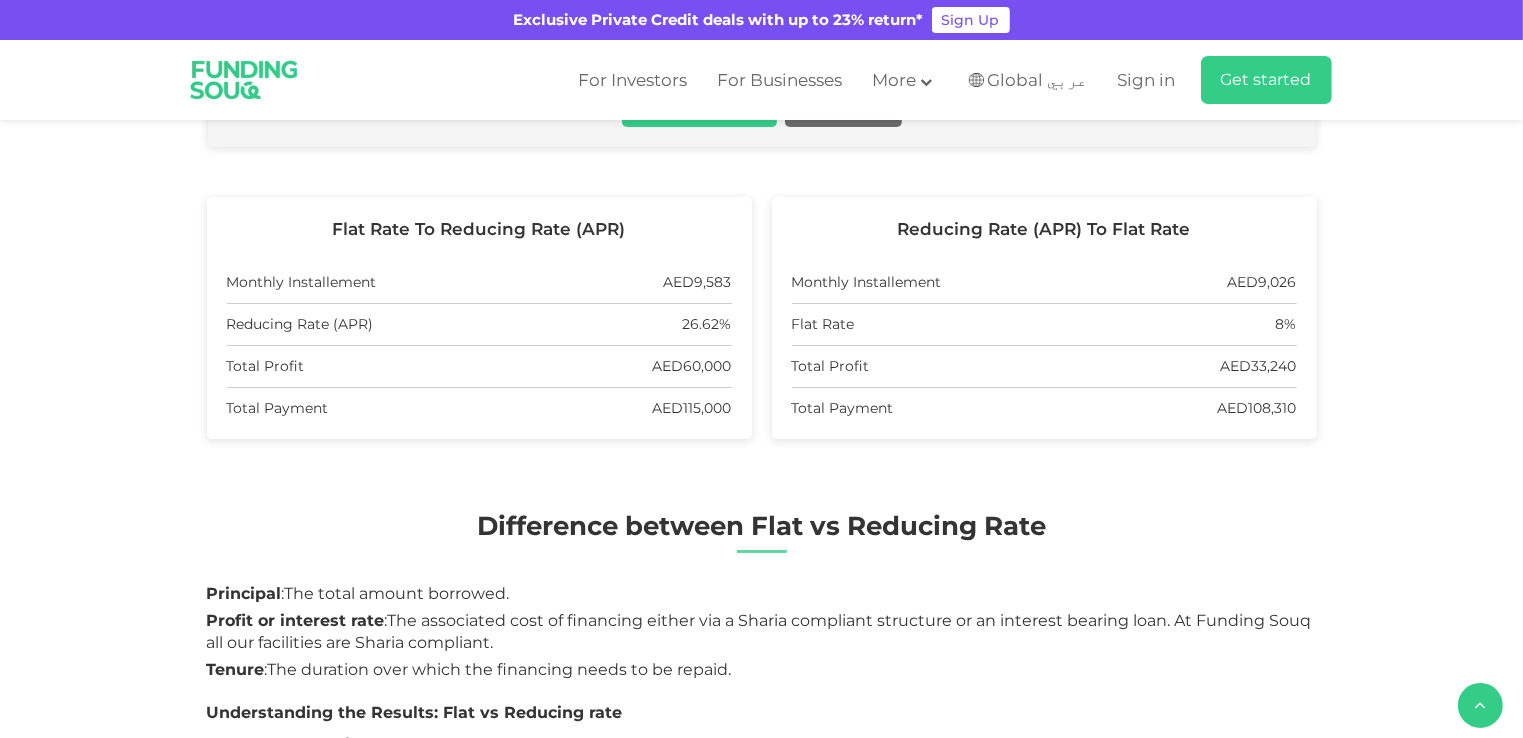 scroll, scrollTop: 400, scrollLeft: 0, axis: vertical 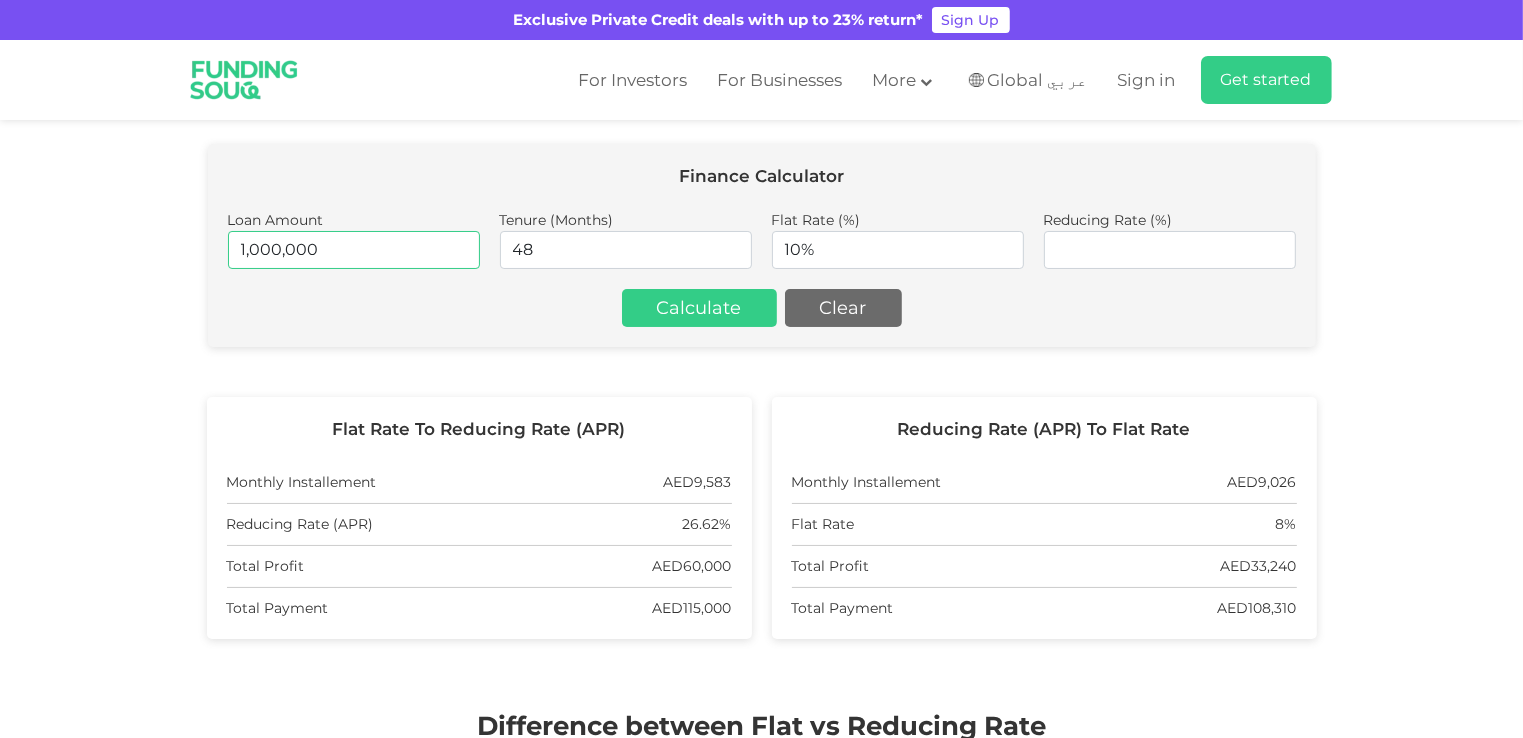 click on "1,000,000" at bounding box center [354, 250] 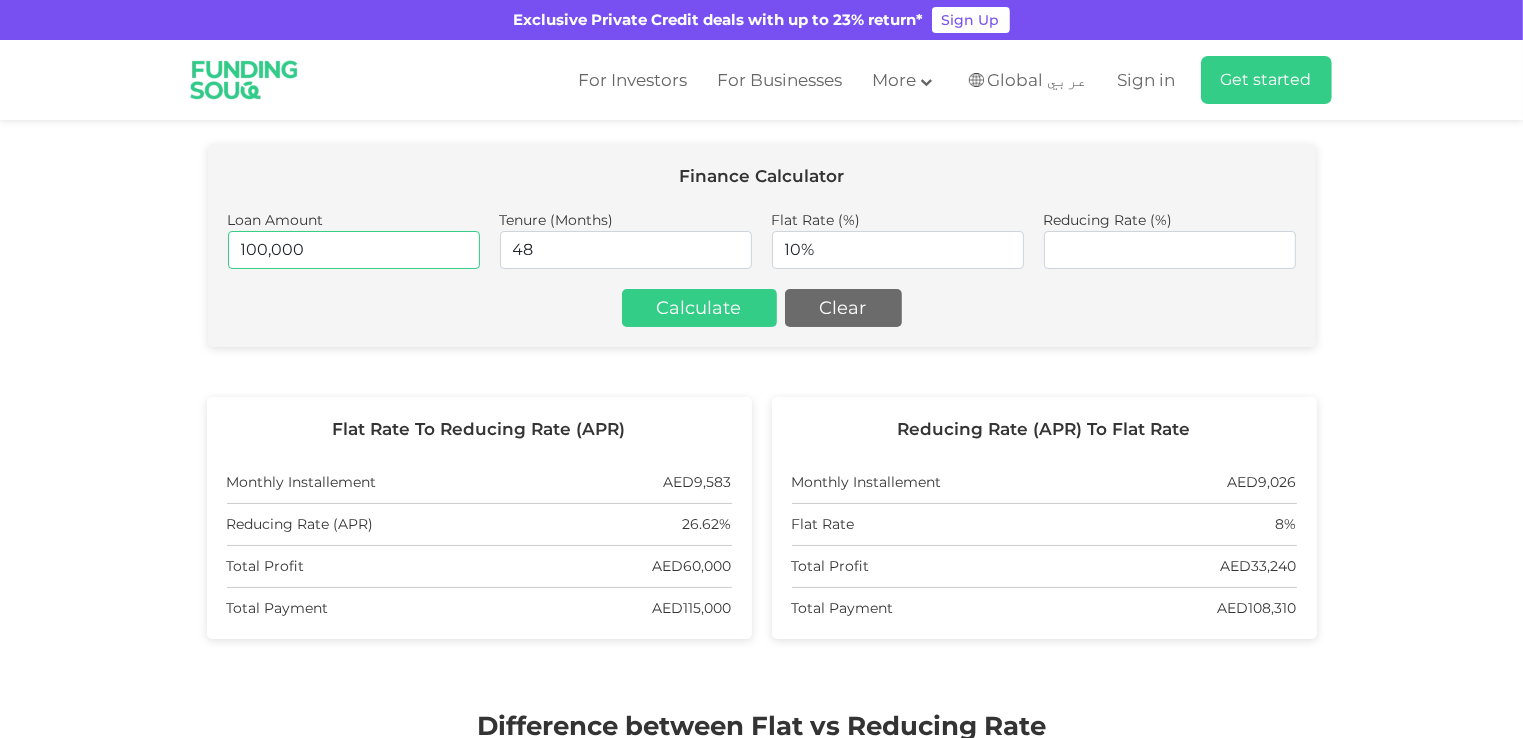 type on "1,000,000" 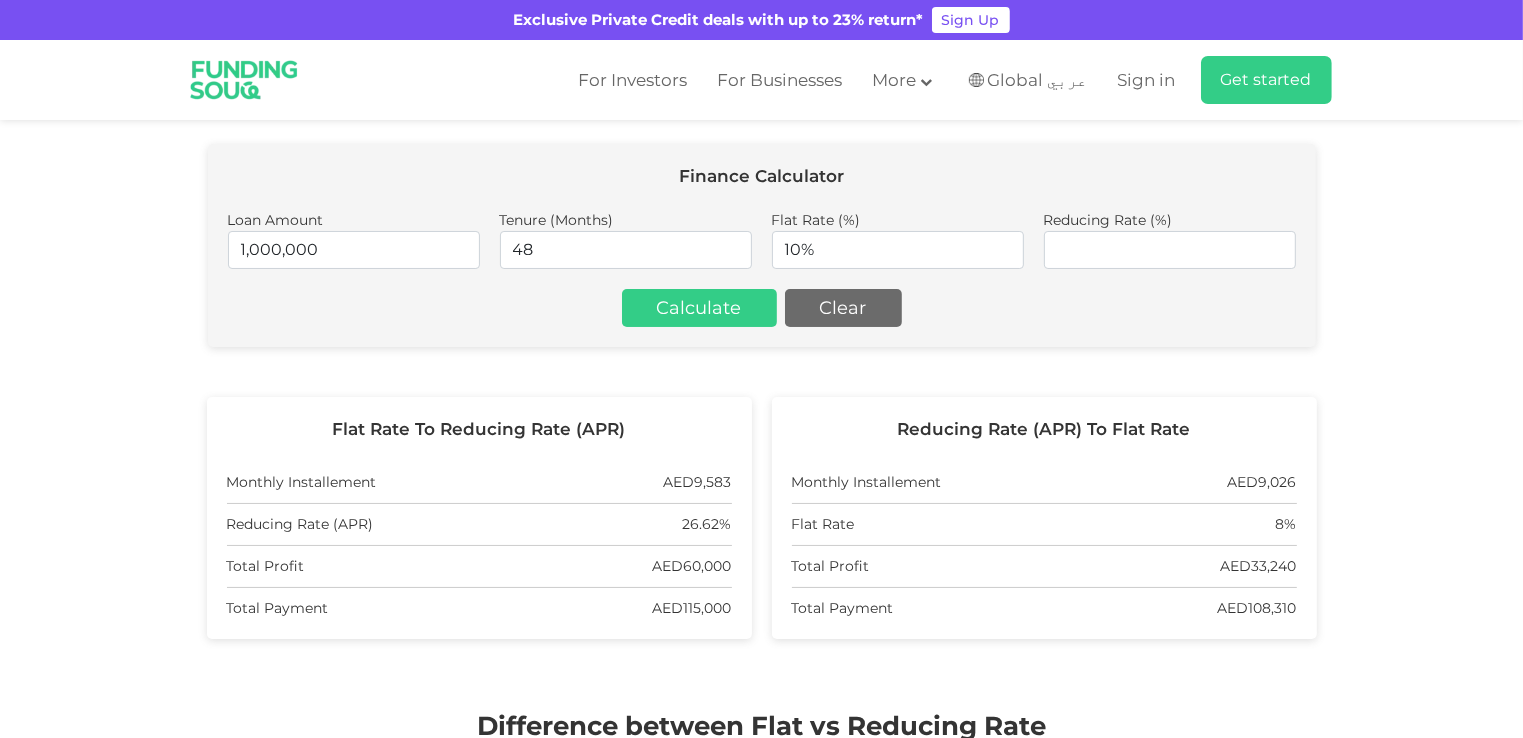 click on "Finance Calculator
Loan Amount
1,000,000
Tenure (Months)
48
Flat Rate (%)
10%
Reducing Rate (%)
Calculate
Clear" at bounding box center (762, 245) 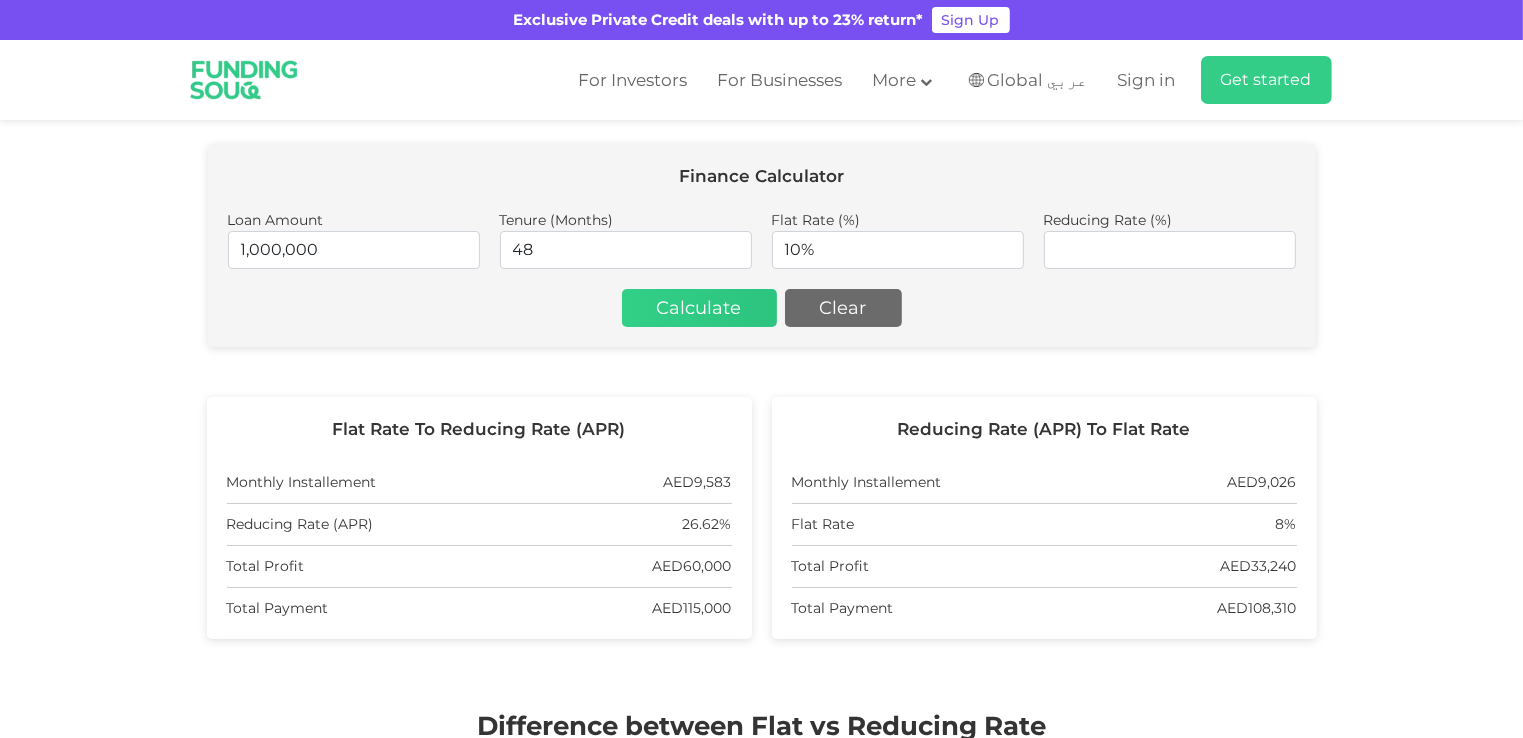 click on "Calculate" at bounding box center (699, 308) 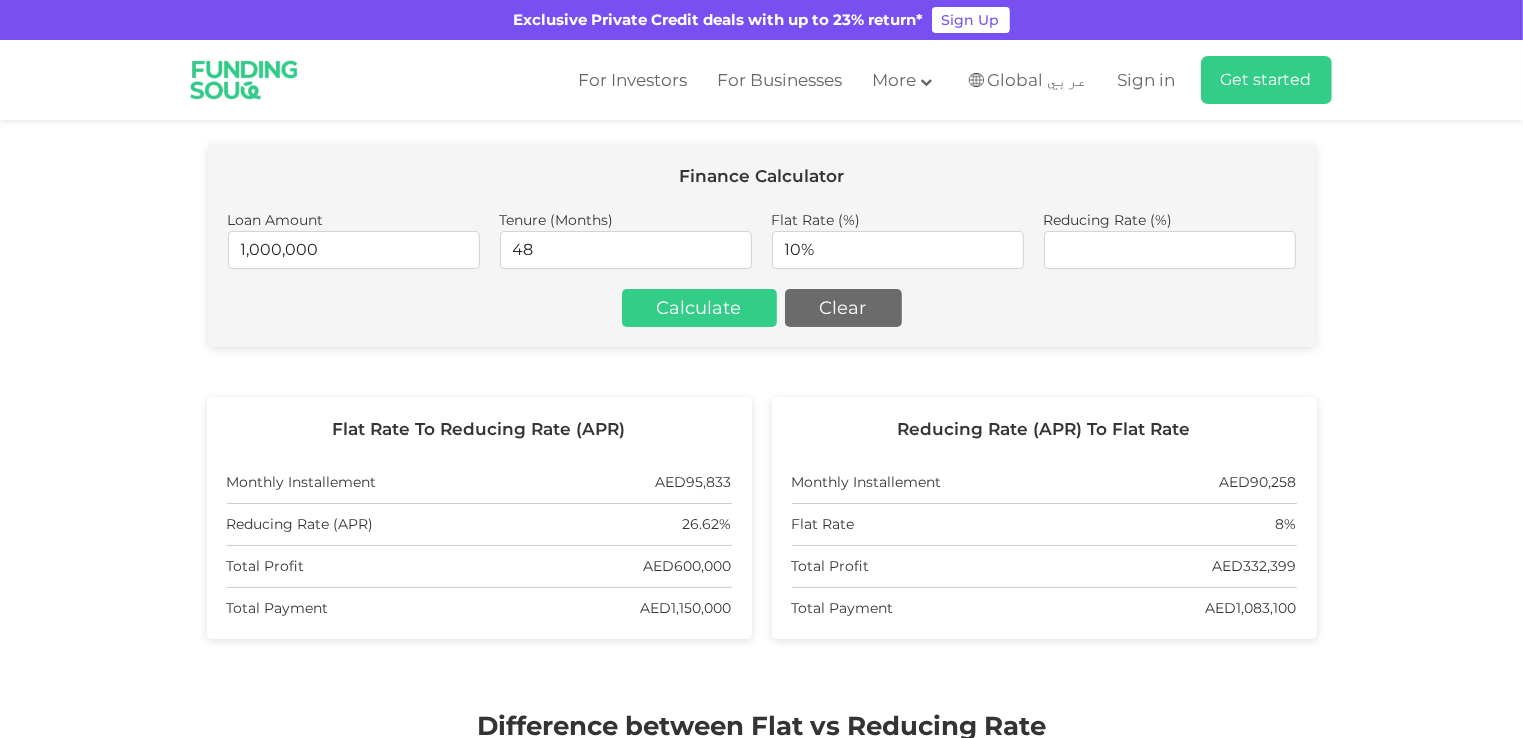 type 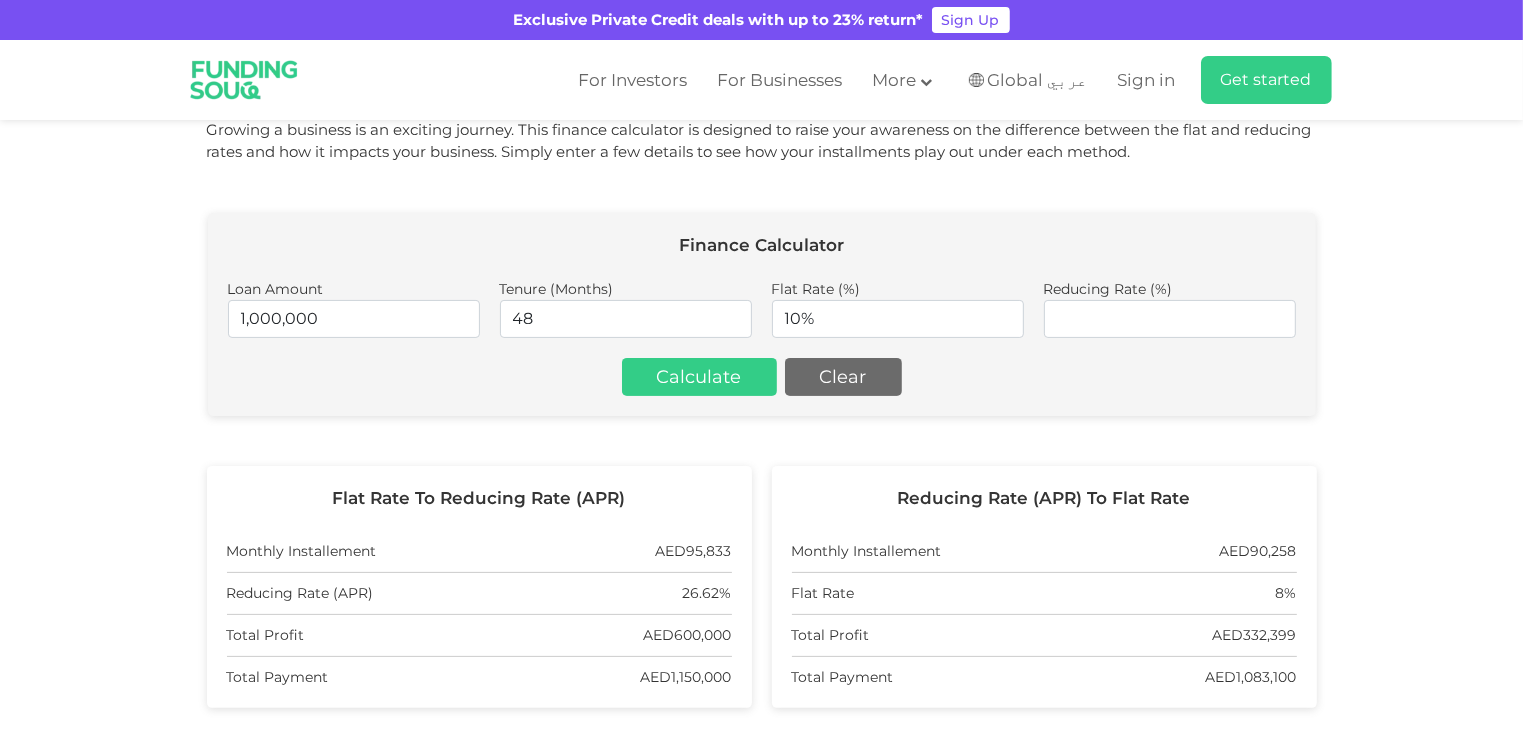 scroll, scrollTop: 0, scrollLeft: 0, axis: both 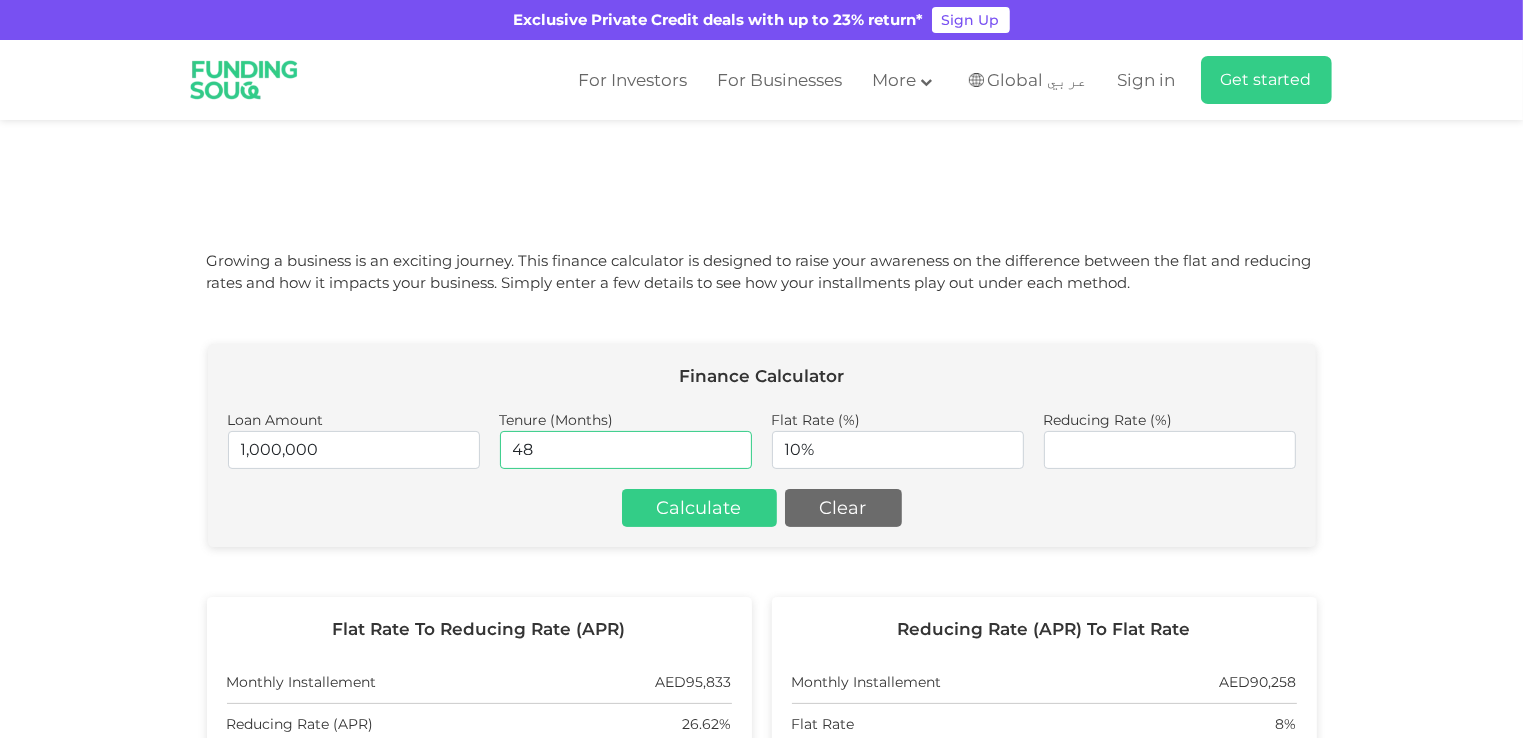 click on "Finance Calculator
Loan Amount
1,000,000
Tenure (Months)
48
Flat Rate (%)
10%
Reducing Rate (%)
Calculate
Clear" at bounding box center (762, 445) 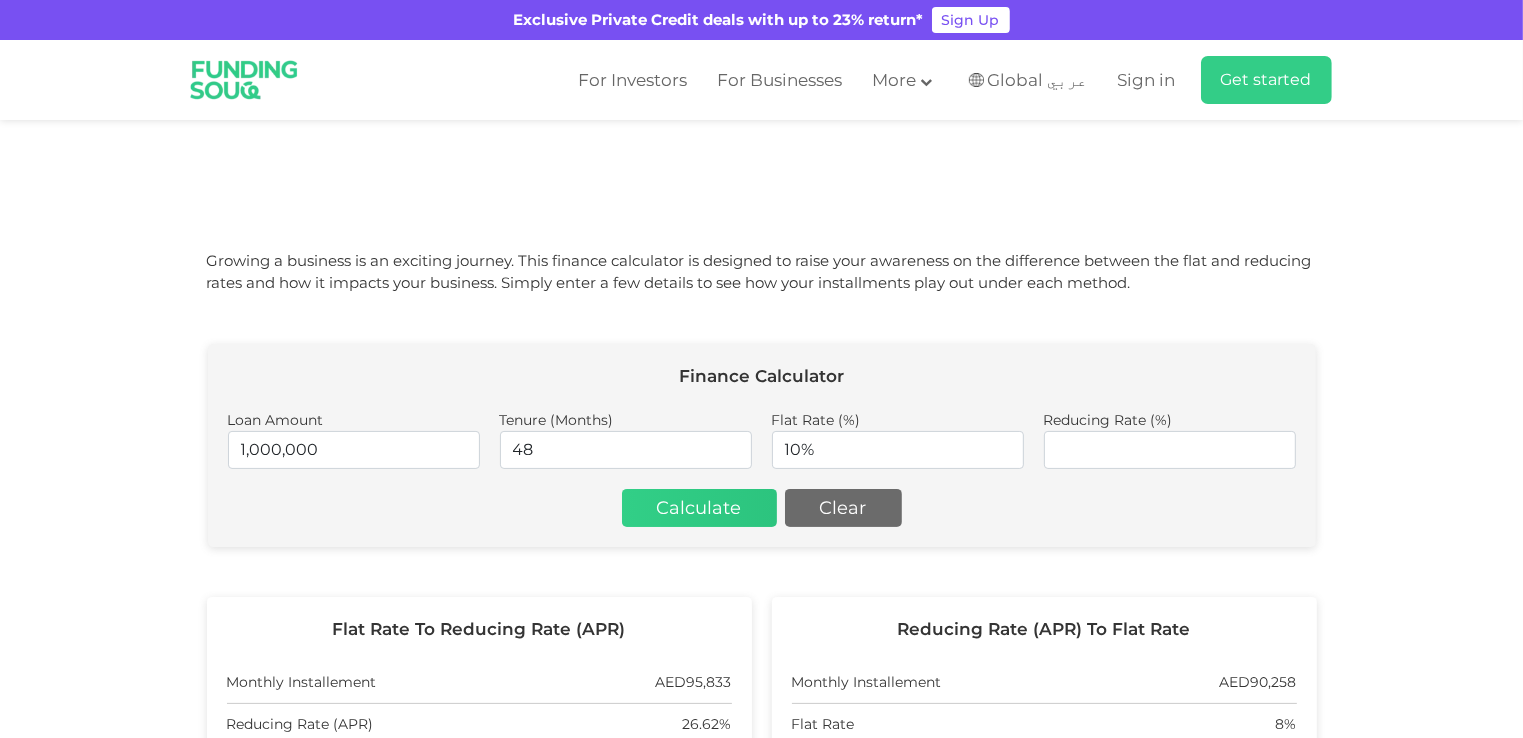 click on "Calculate" at bounding box center (699, 508) 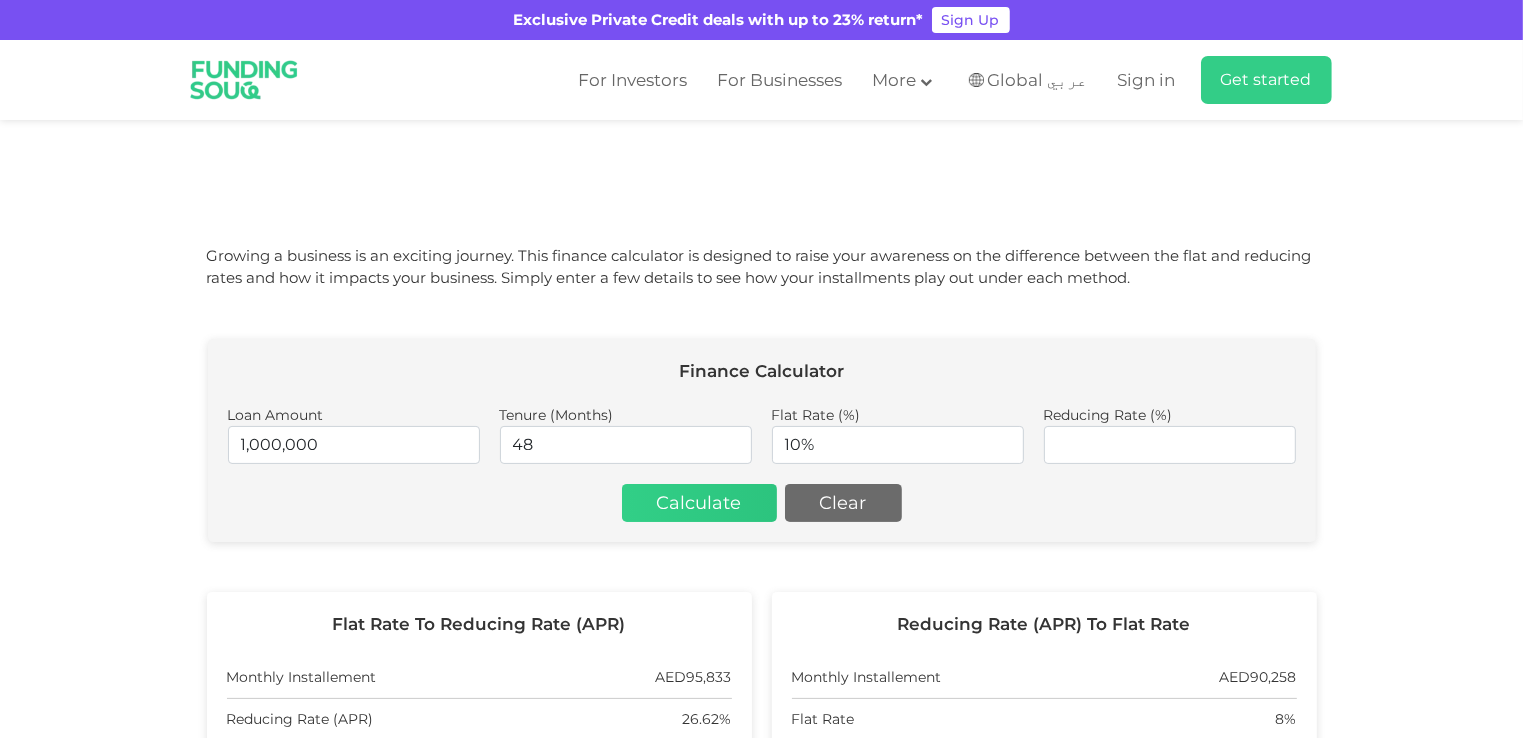 scroll, scrollTop: 200, scrollLeft: 0, axis: vertical 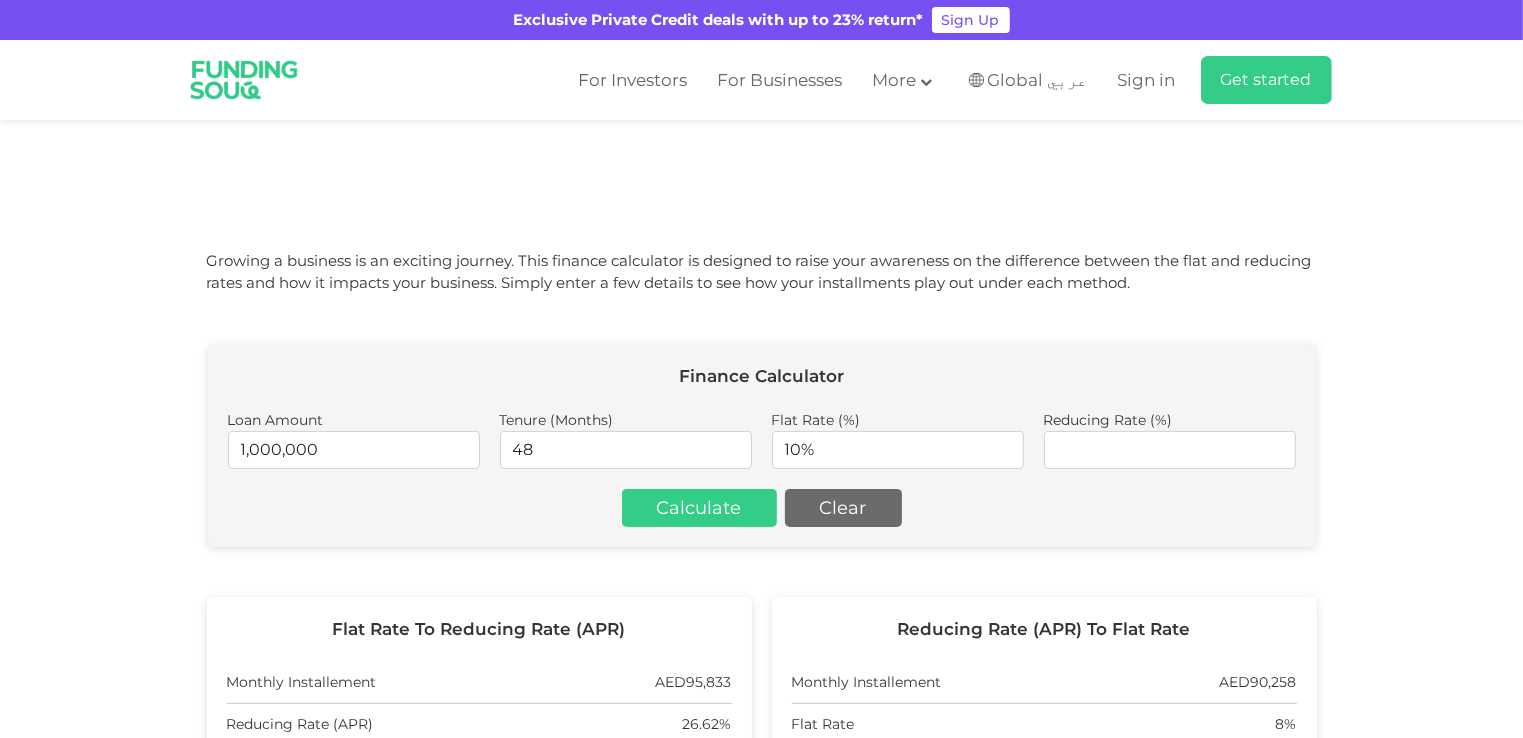 click on "Clear" at bounding box center [843, 508] 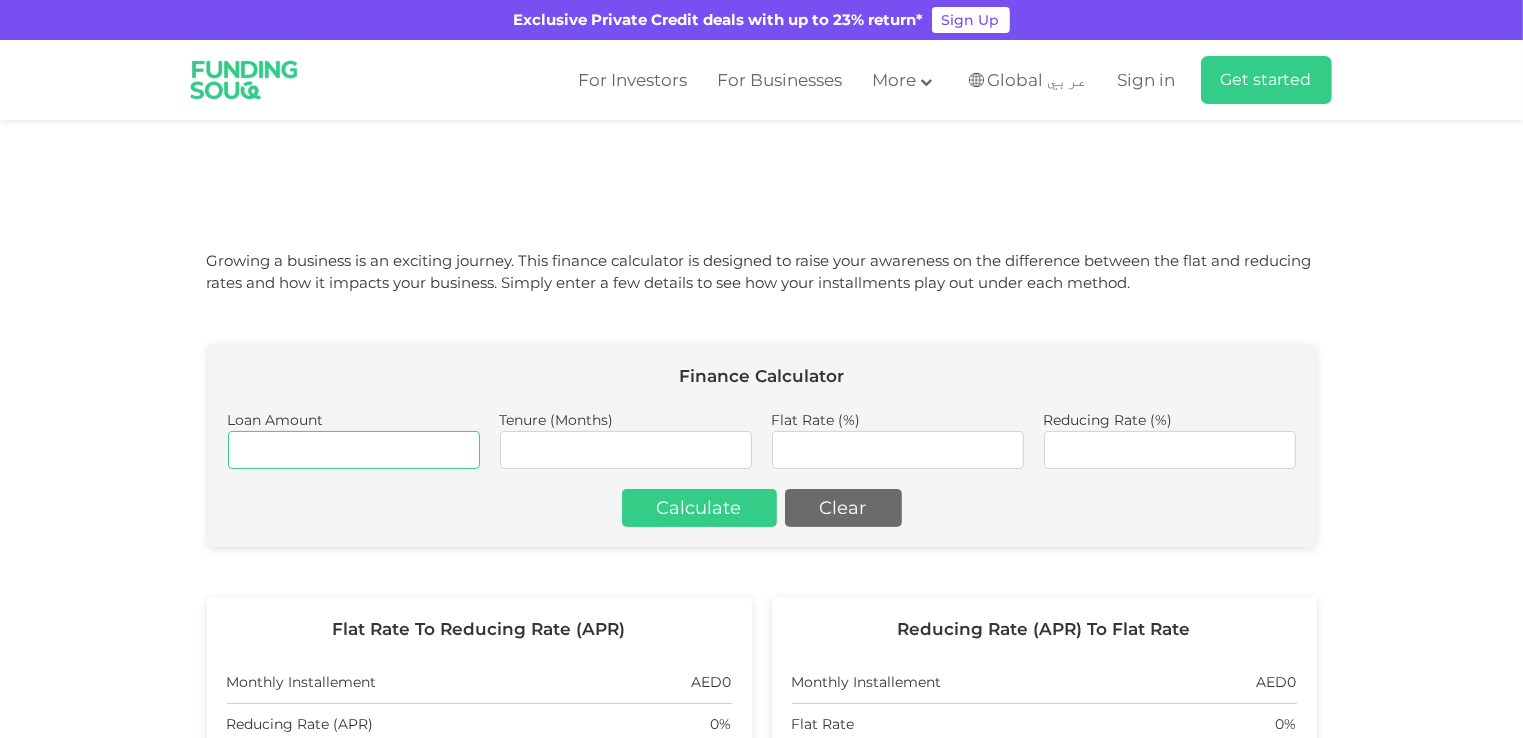 click at bounding box center (354, 450) 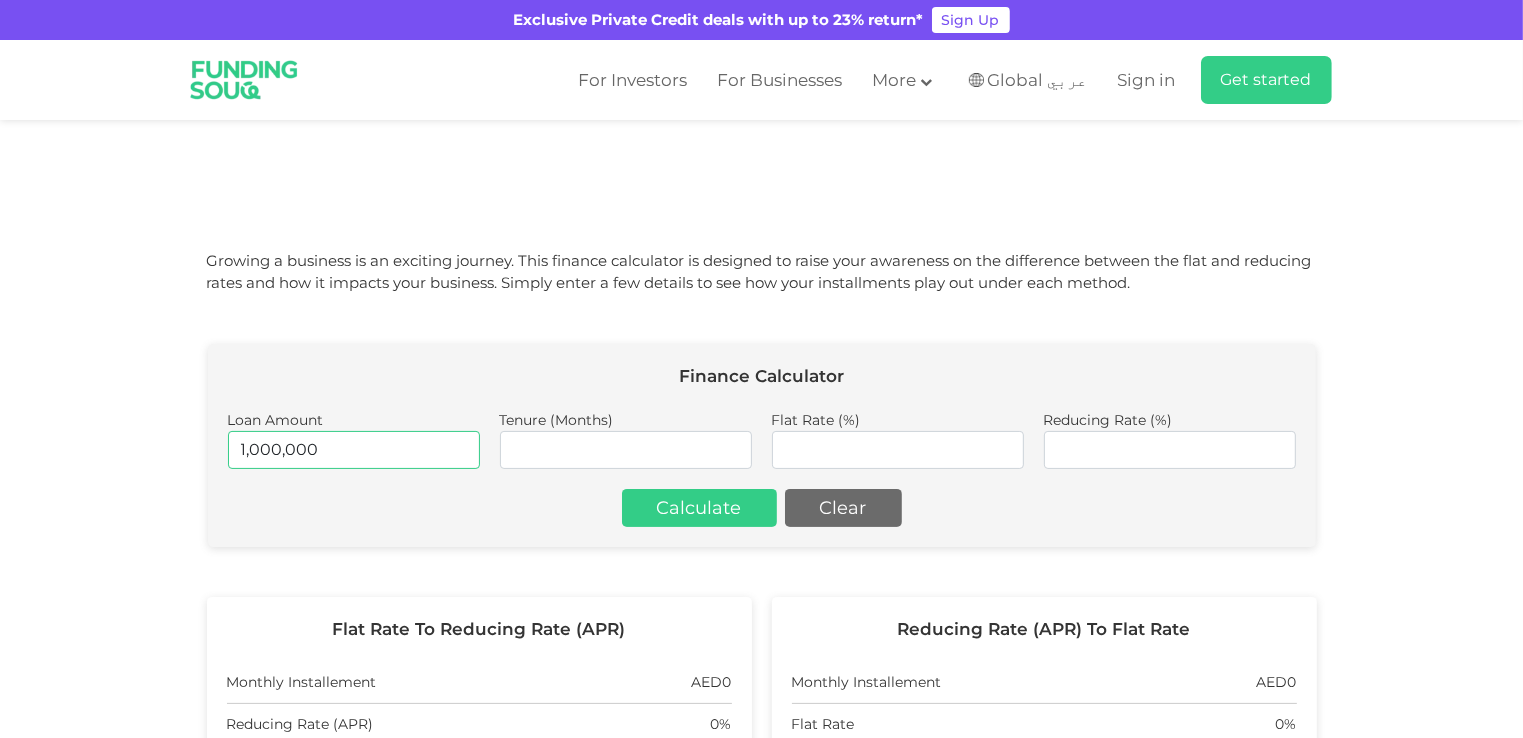 type on "1,000,000" 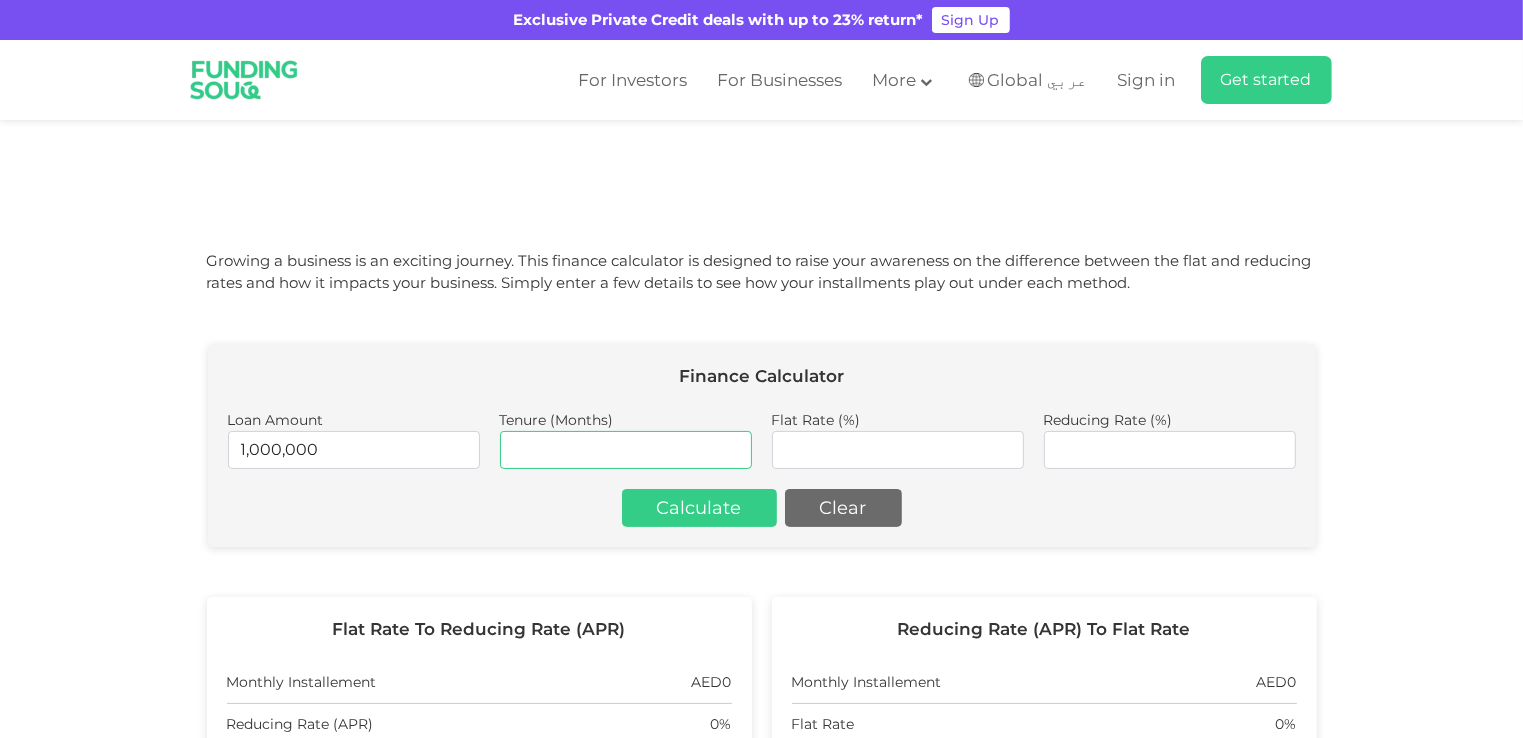click at bounding box center [626, 450] 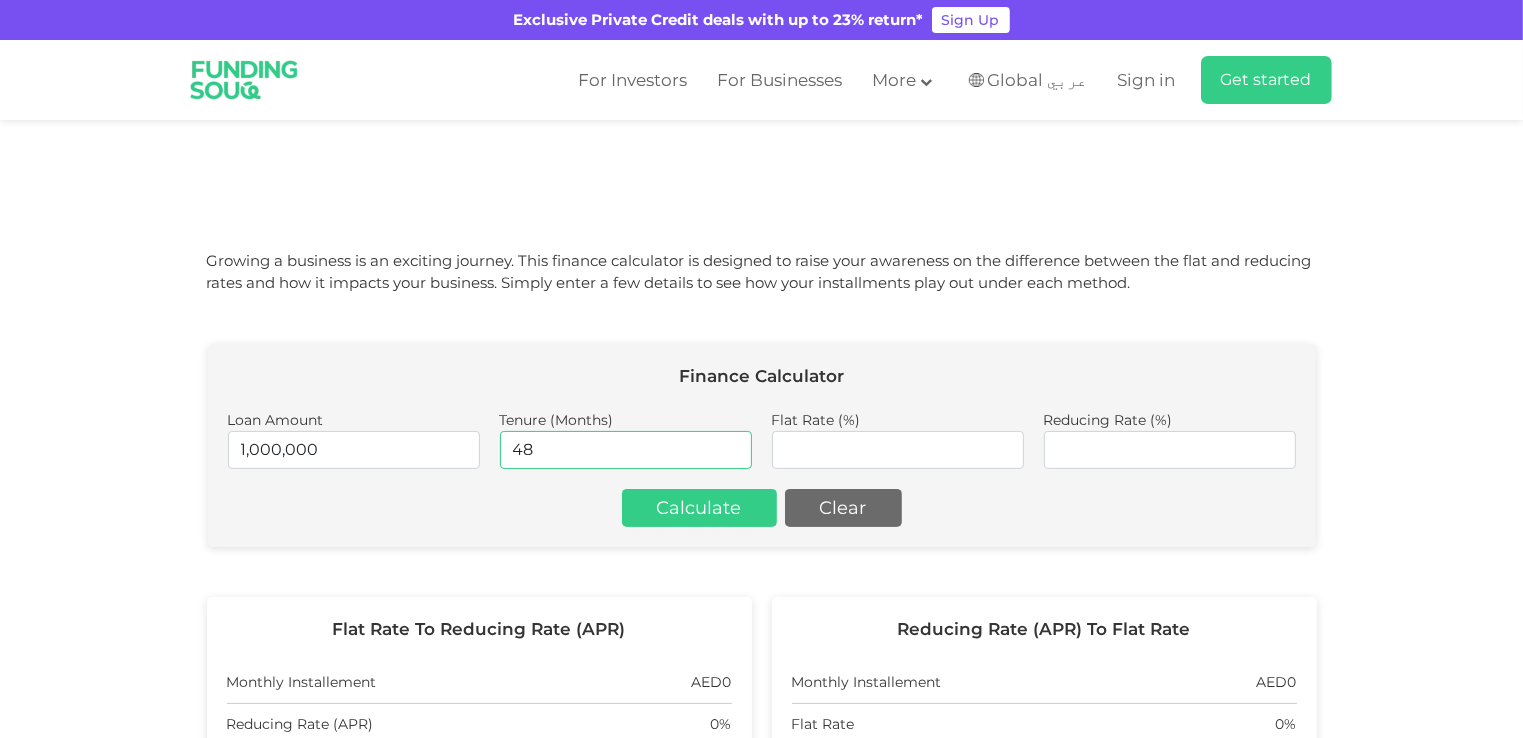 type on "4" 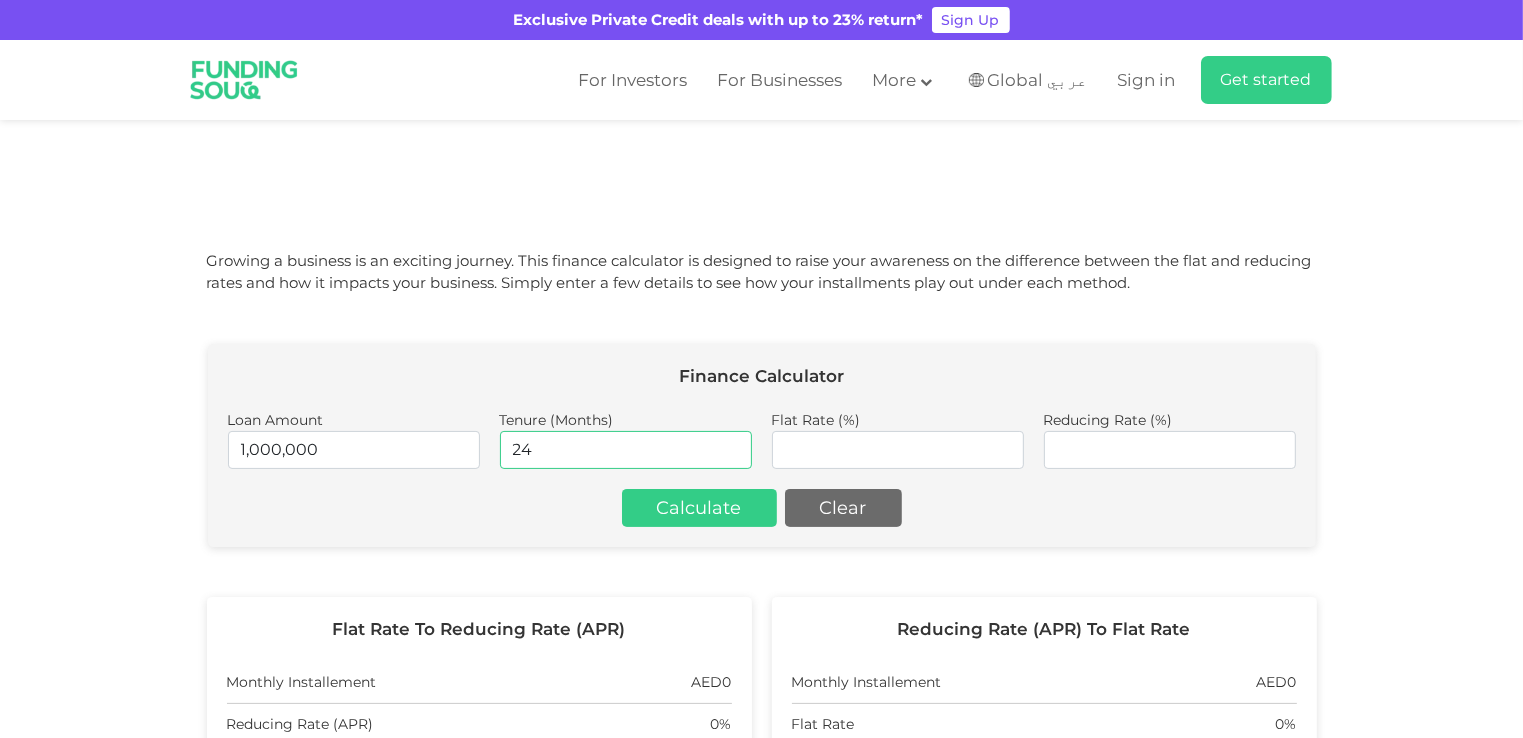 type on "24" 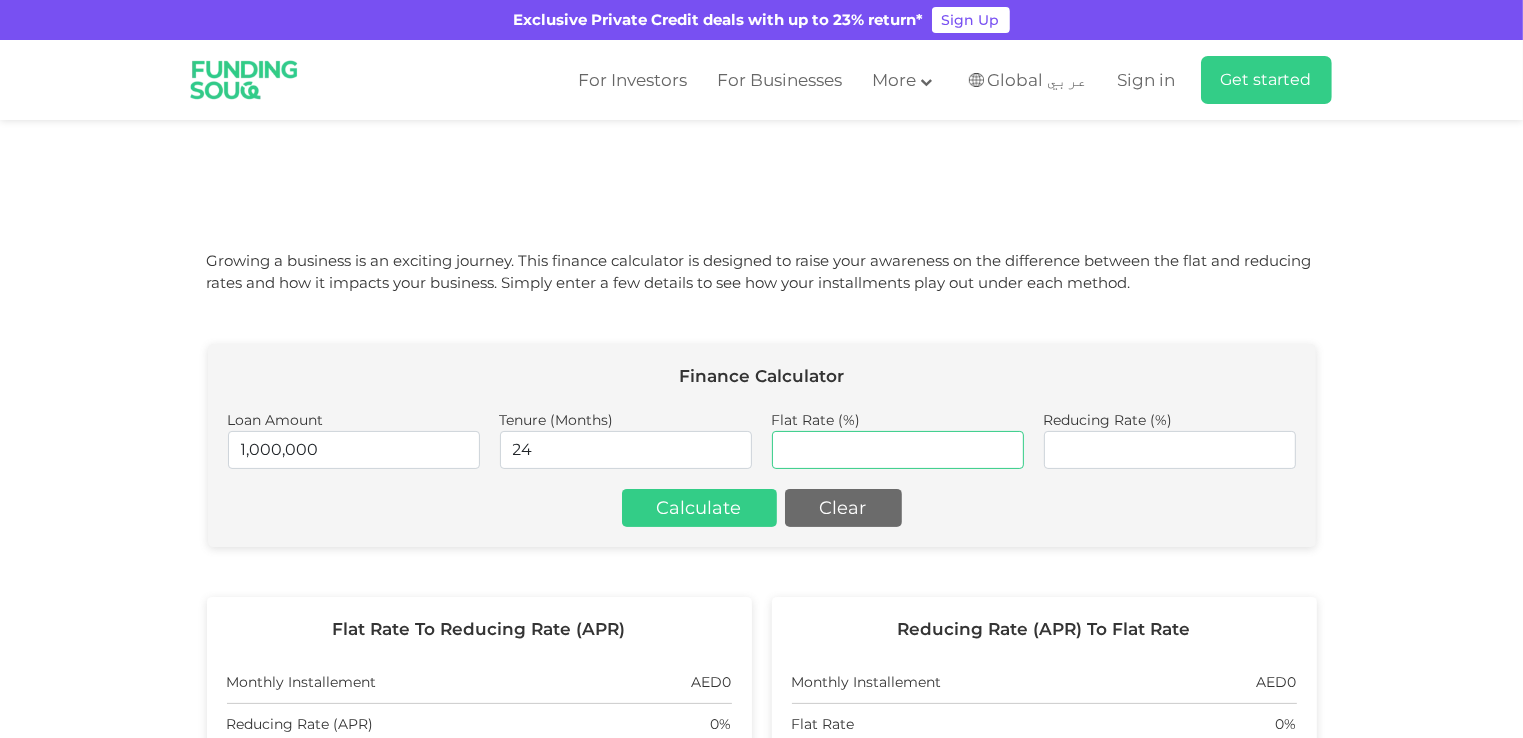 click at bounding box center (898, 450) 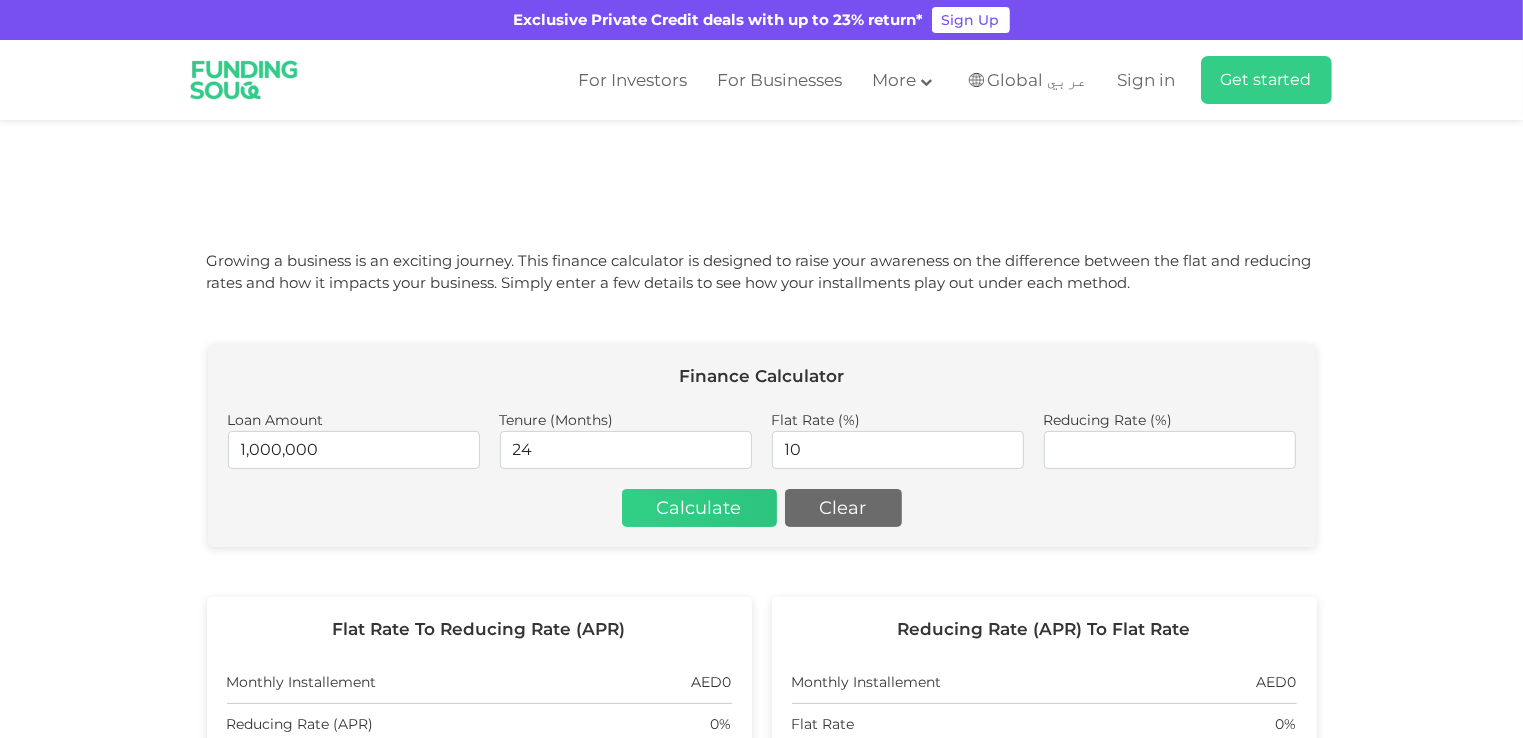 type on "10%" 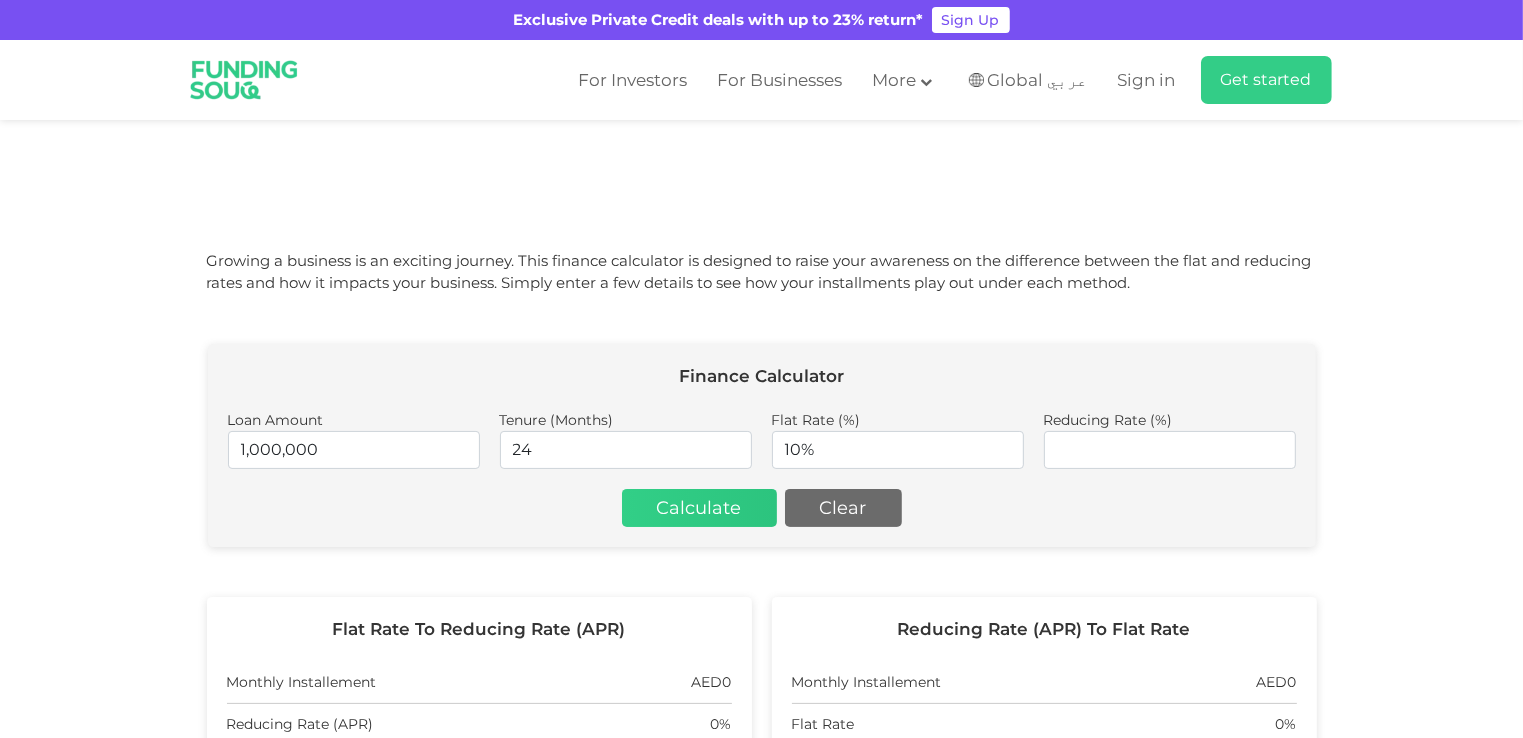 click on "Calculate" at bounding box center (699, 508) 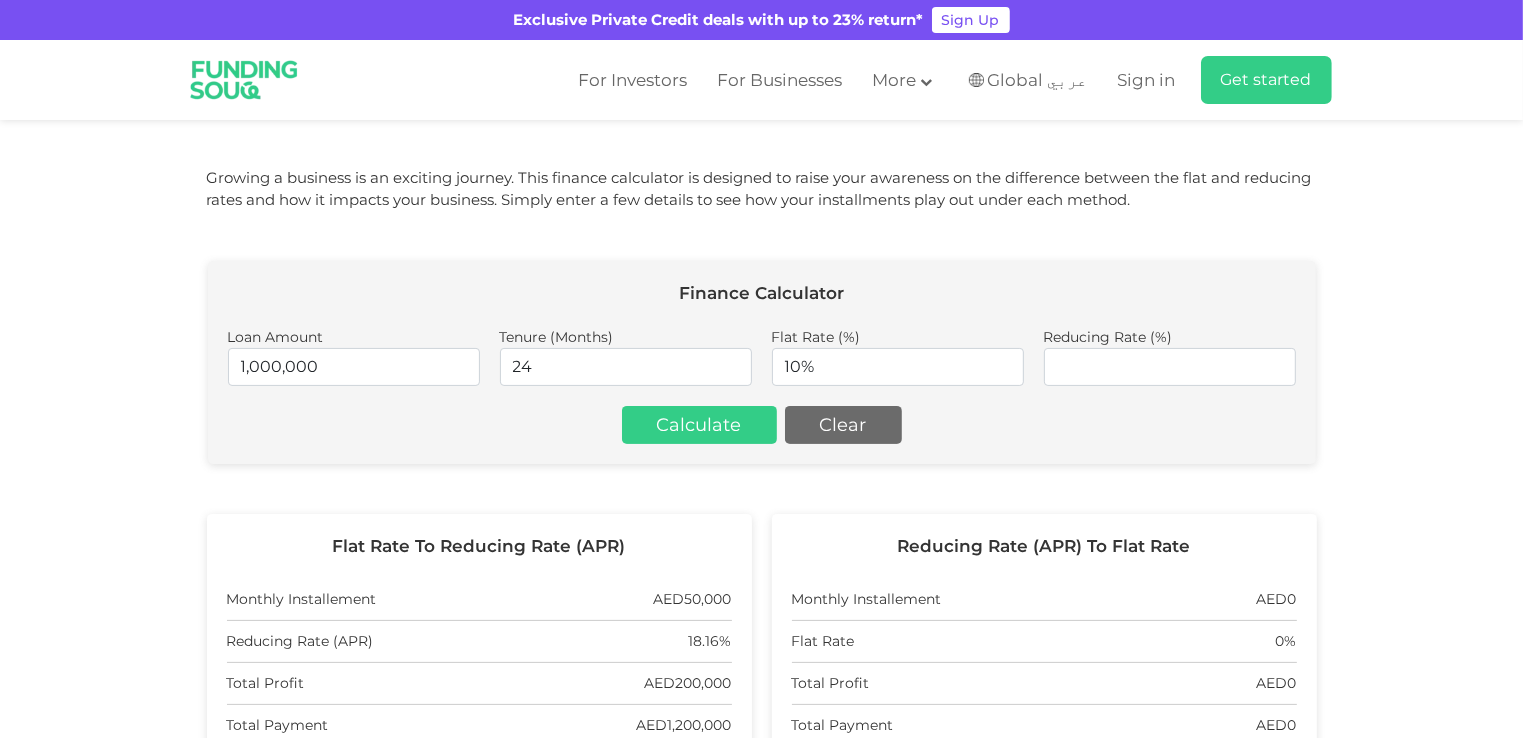 scroll, scrollTop: 400, scrollLeft: 0, axis: vertical 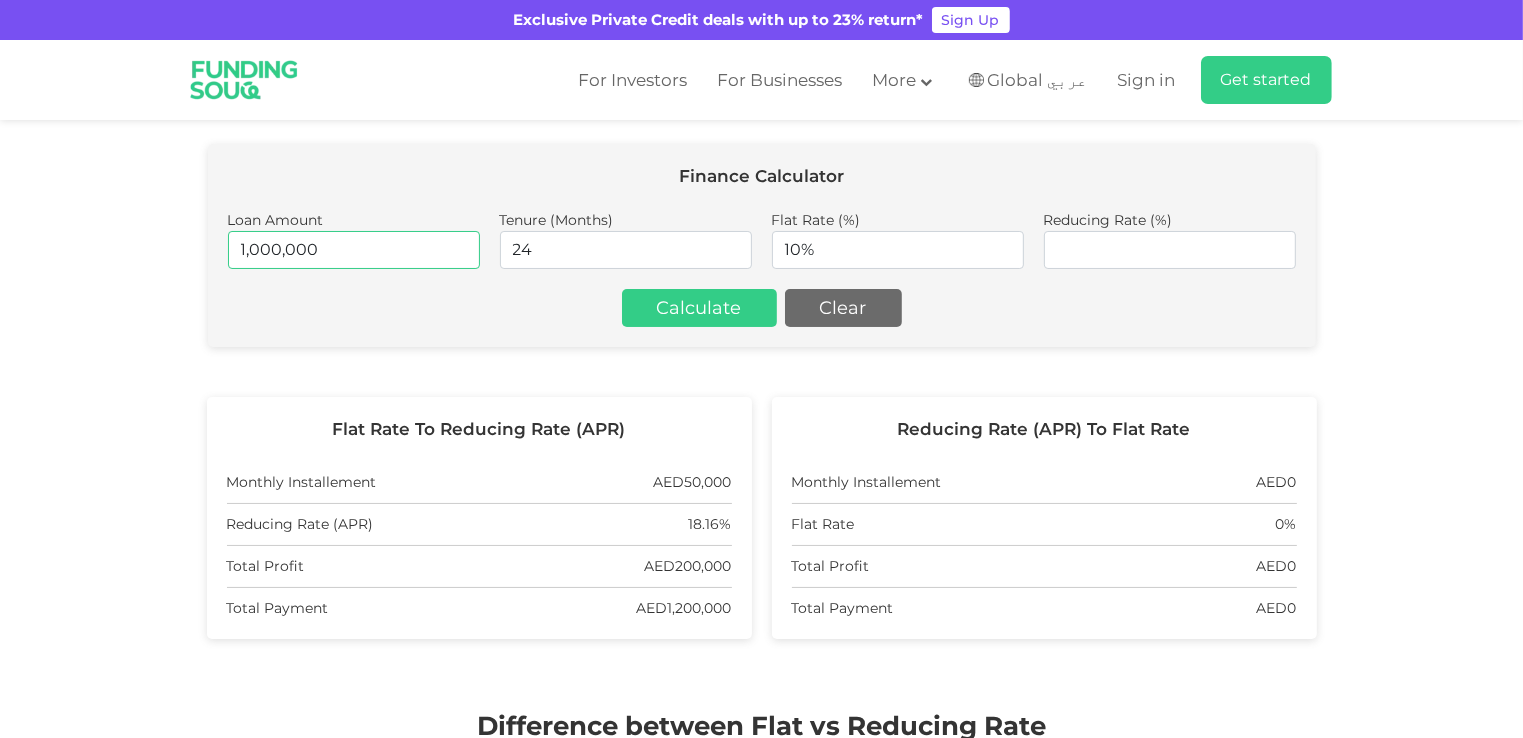 click on "1,000,000" at bounding box center [354, 250] 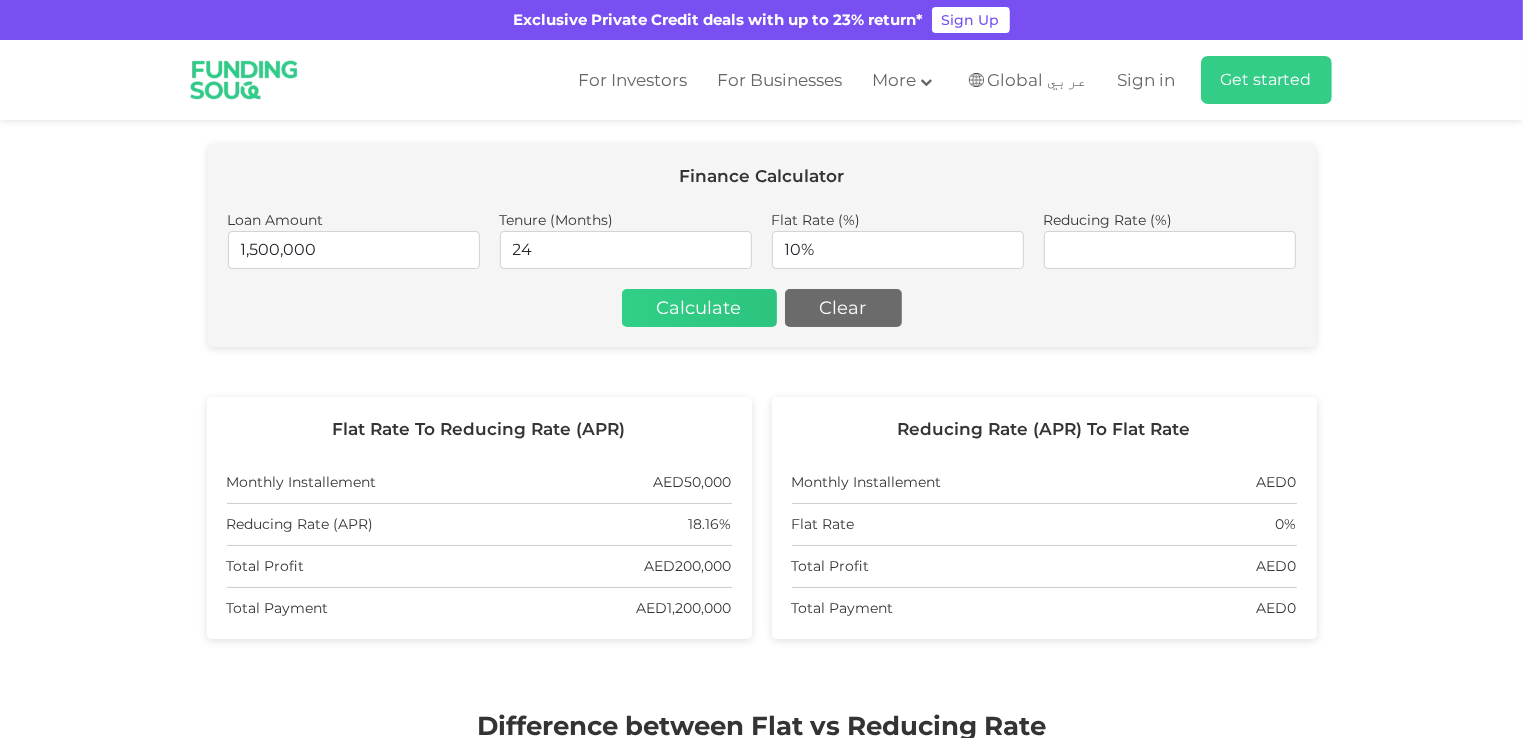 click on "Calculate" at bounding box center (699, 308) 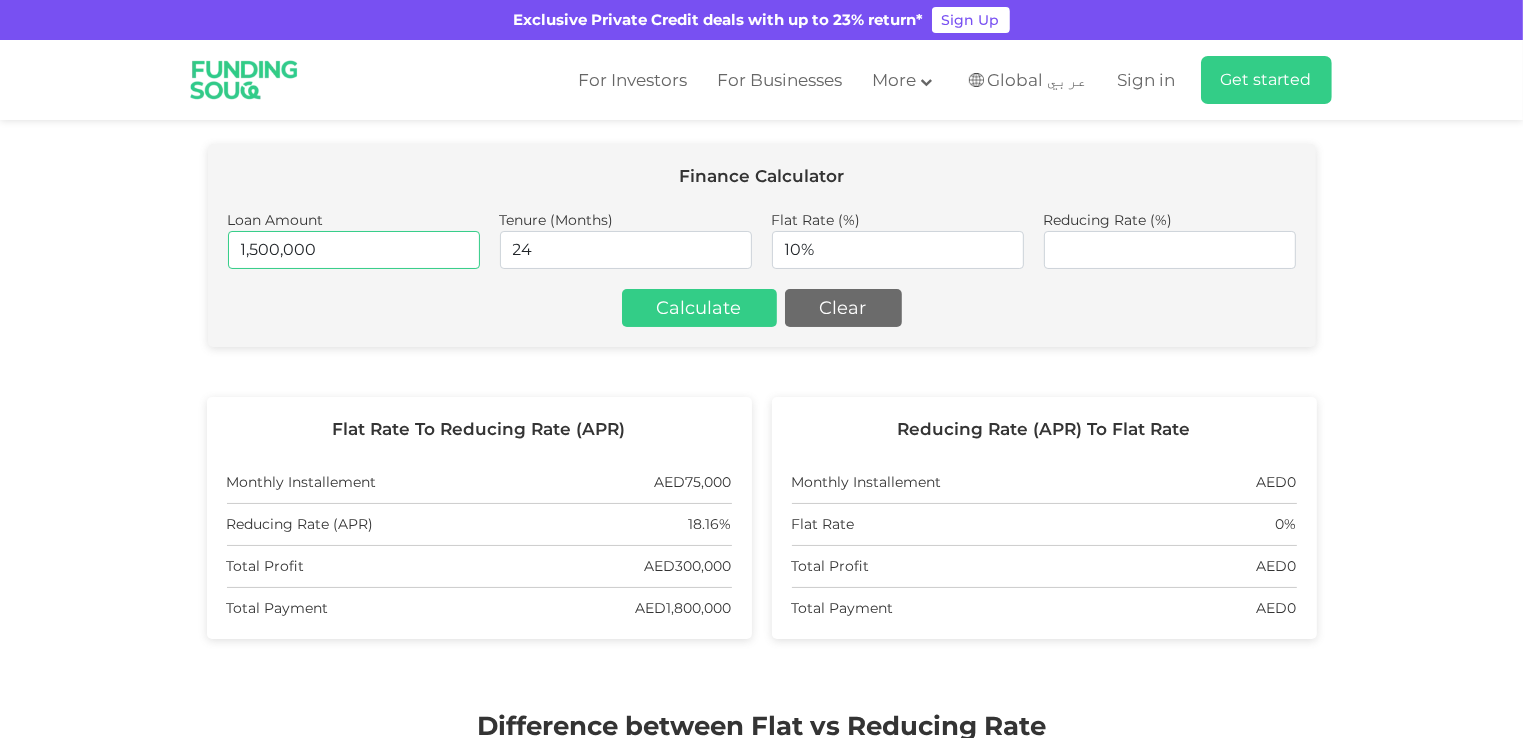 click on "1,500,000" at bounding box center [354, 250] 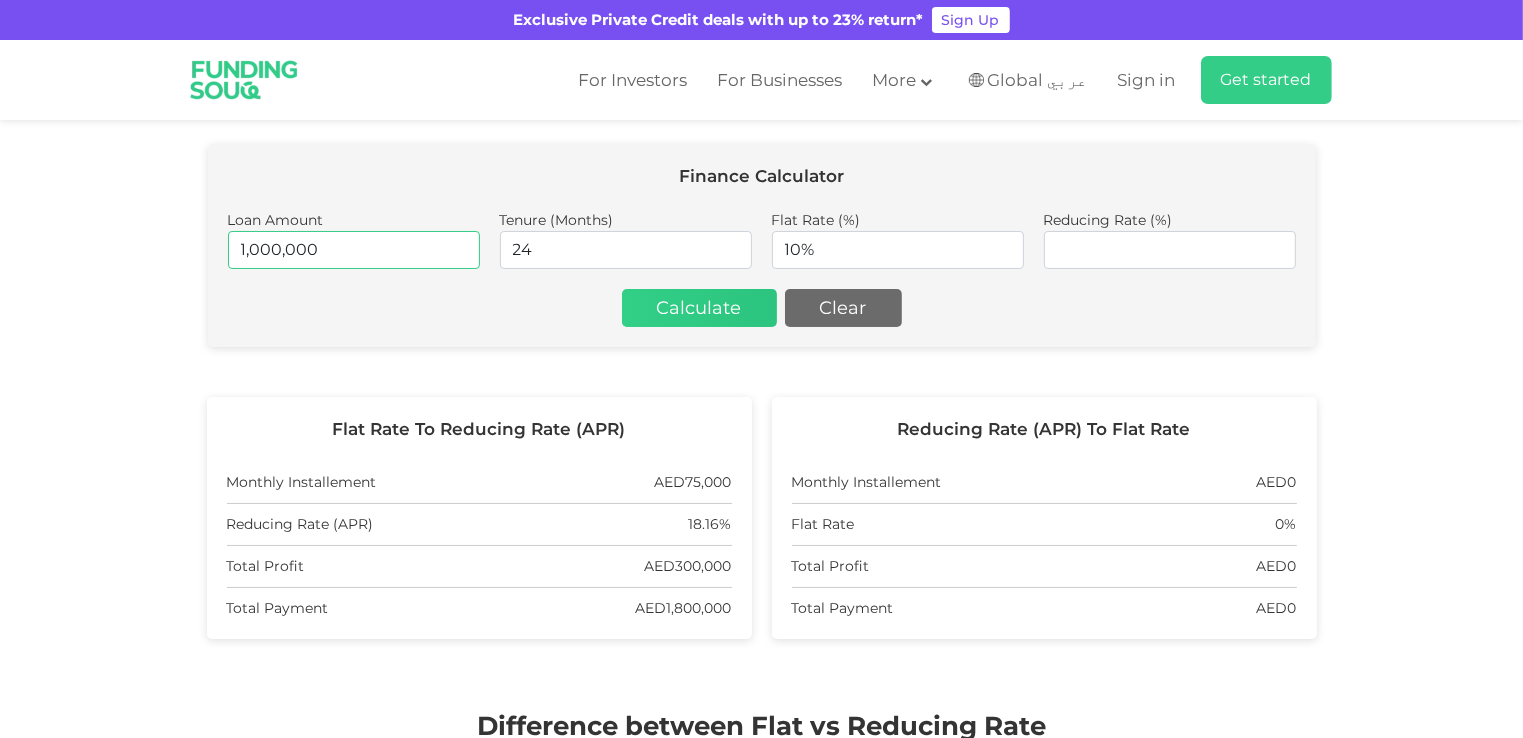 type on "1,000,000" 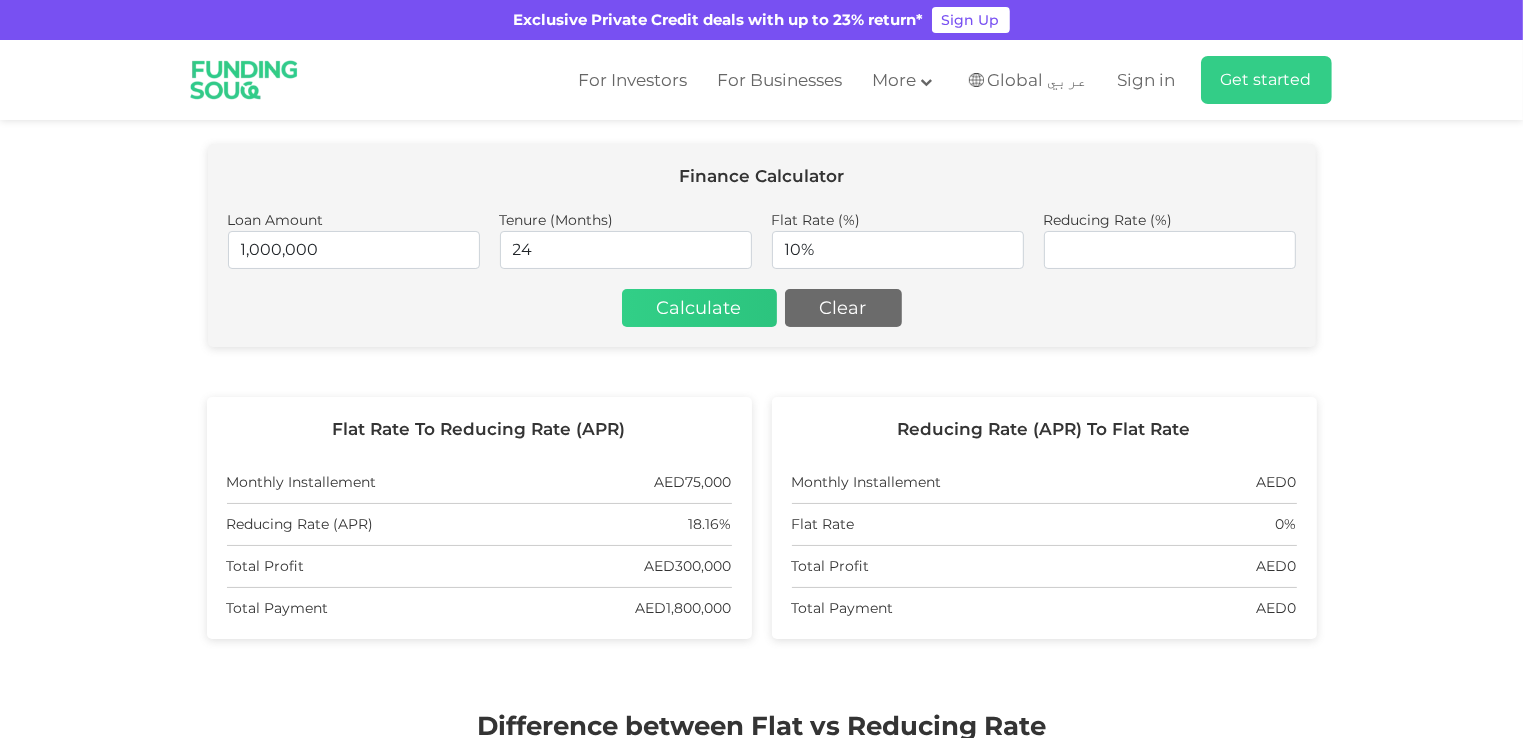 click on "Calculate" at bounding box center [699, 308] 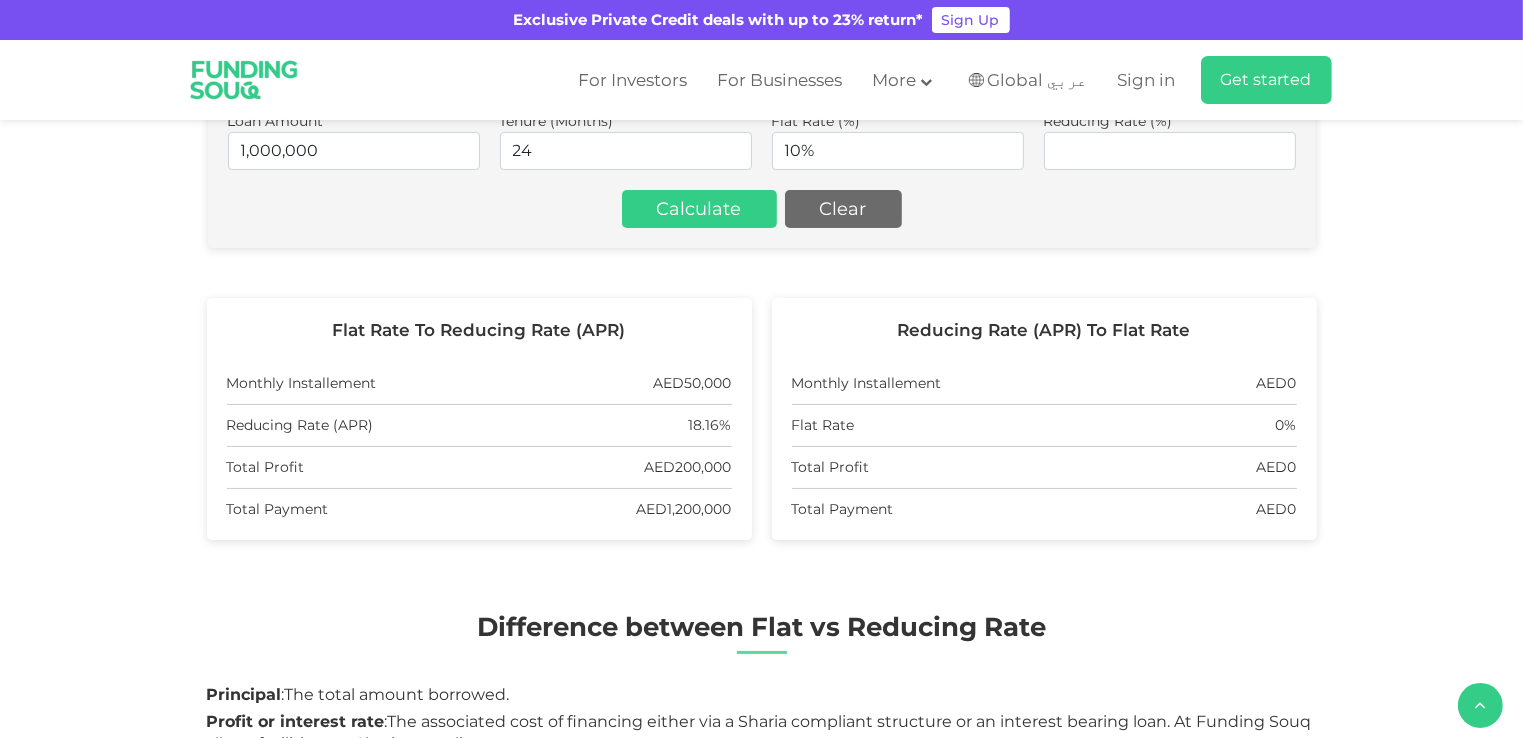 scroll, scrollTop: 500, scrollLeft: 0, axis: vertical 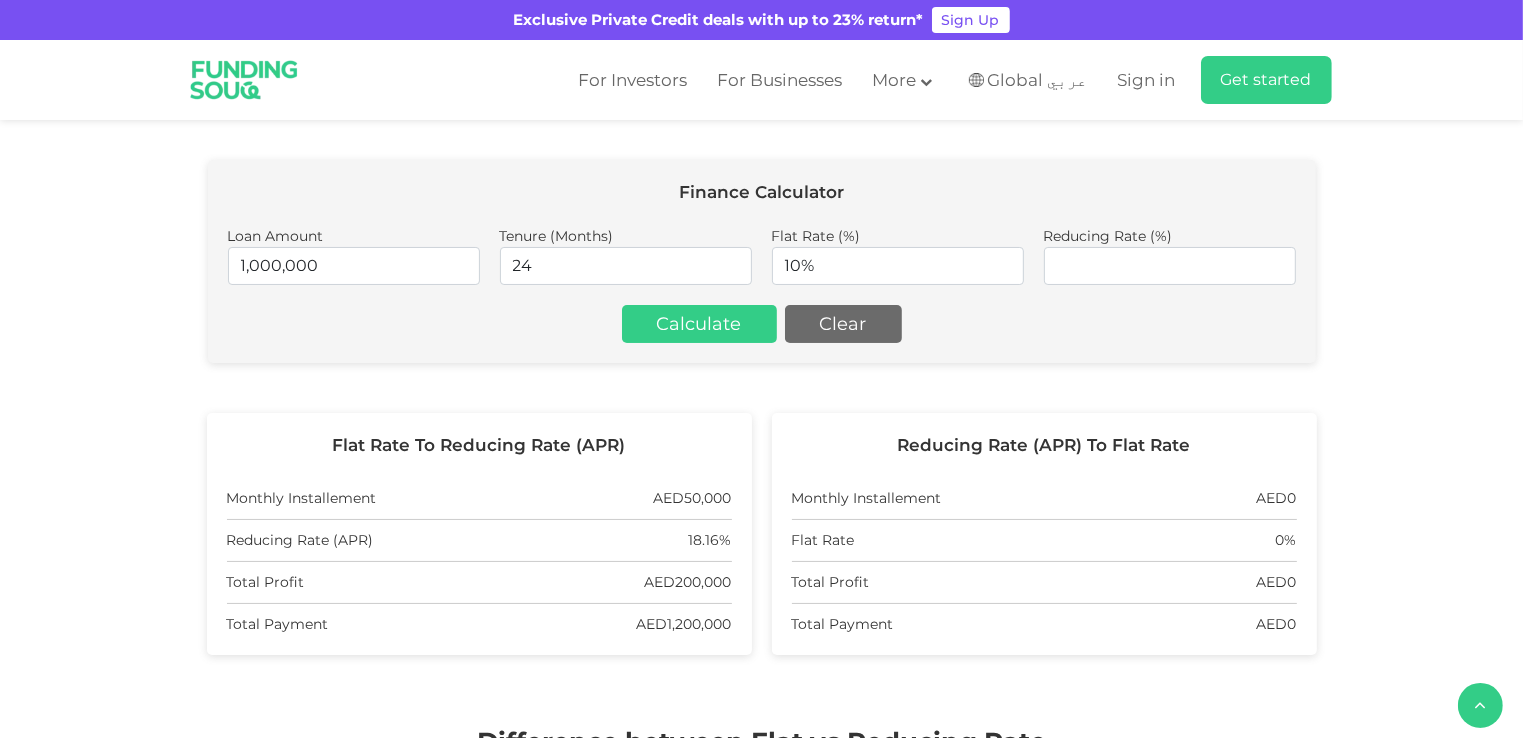 drag, startPoint x: 1112, startPoint y: 236, endPoint x: 1098, endPoint y: 200, distance: 38.626415 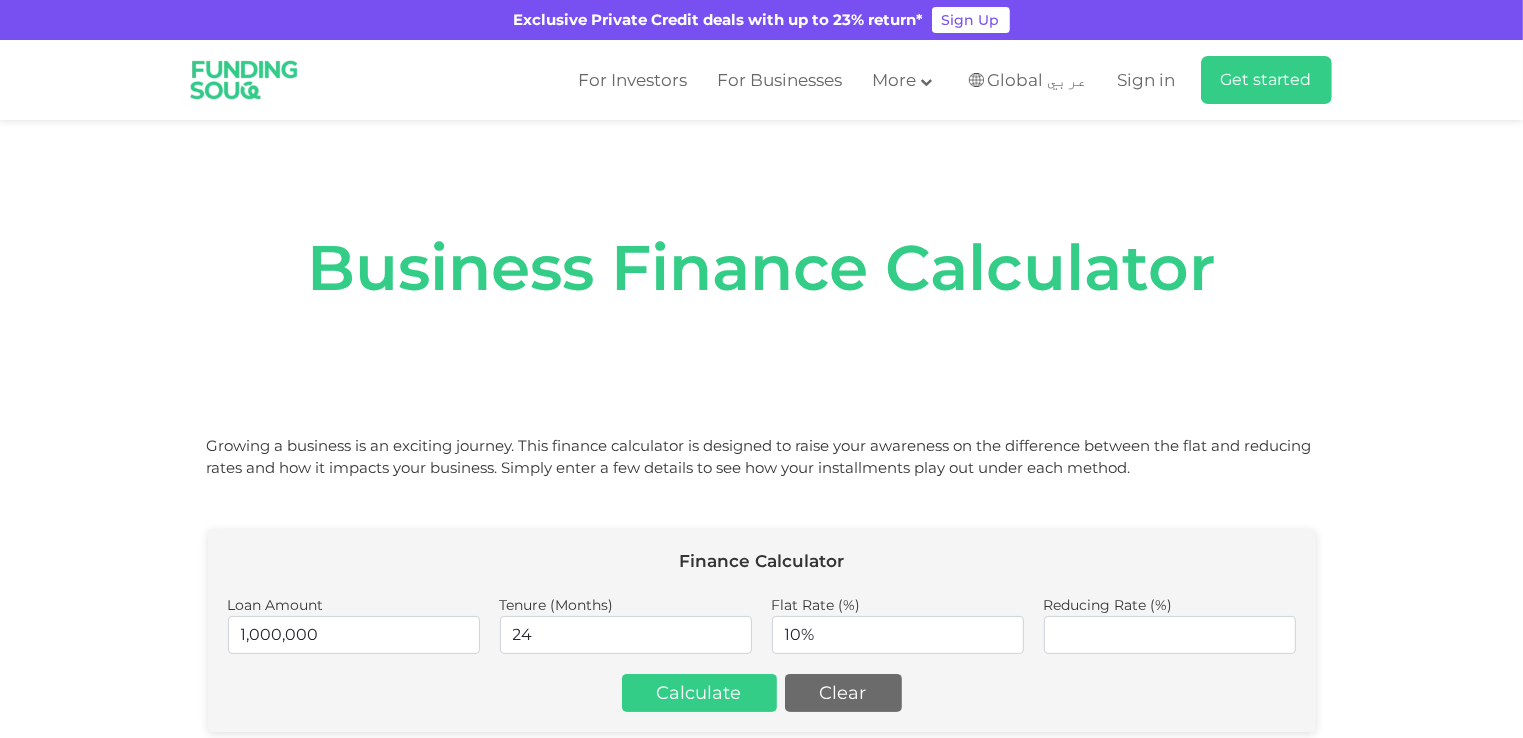 scroll, scrollTop: 0, scrollLeft: 0, axis: both 